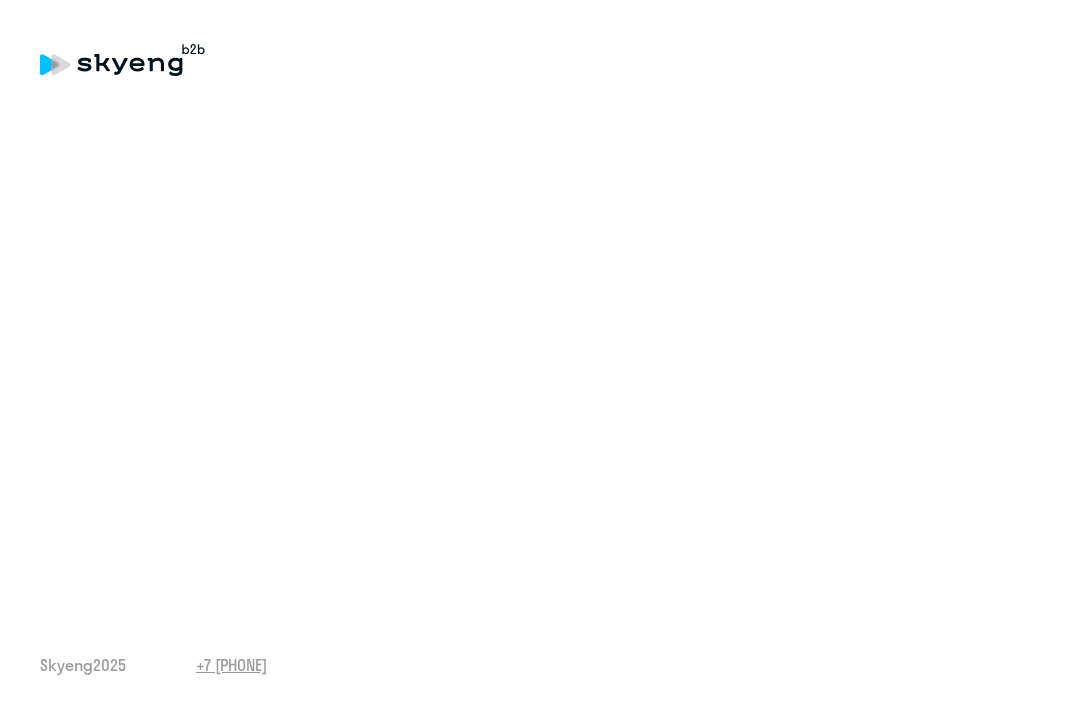 scroll, scrollTop: 0, scrollLeft: 0, axis: both 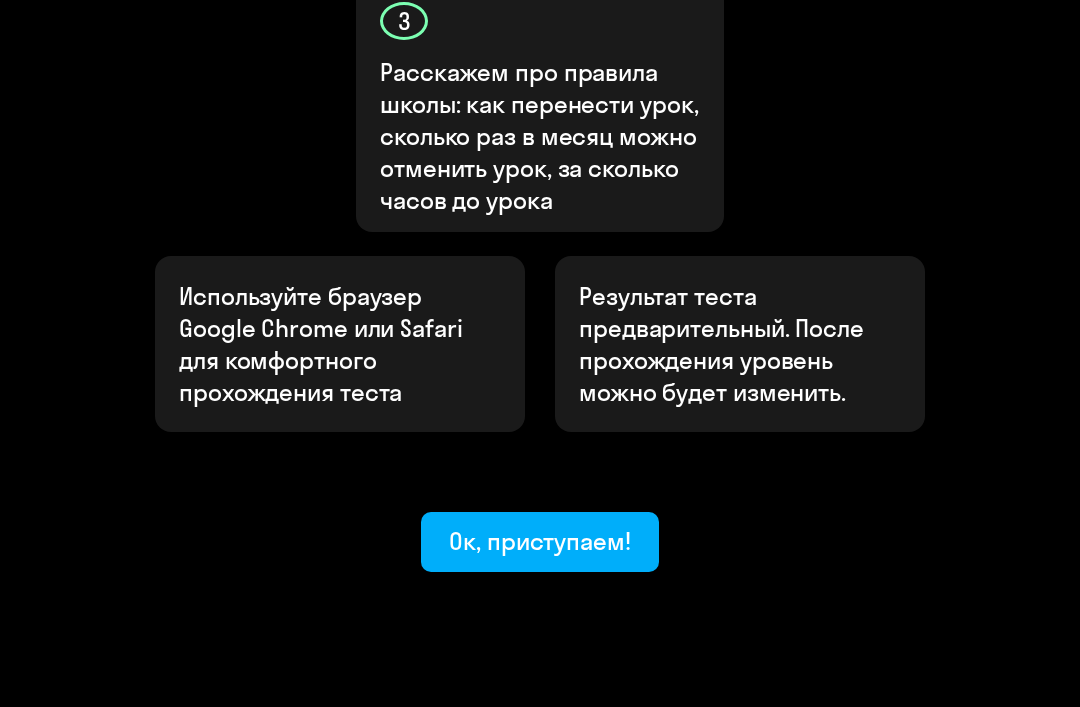 click on "Ок, приступаем!" 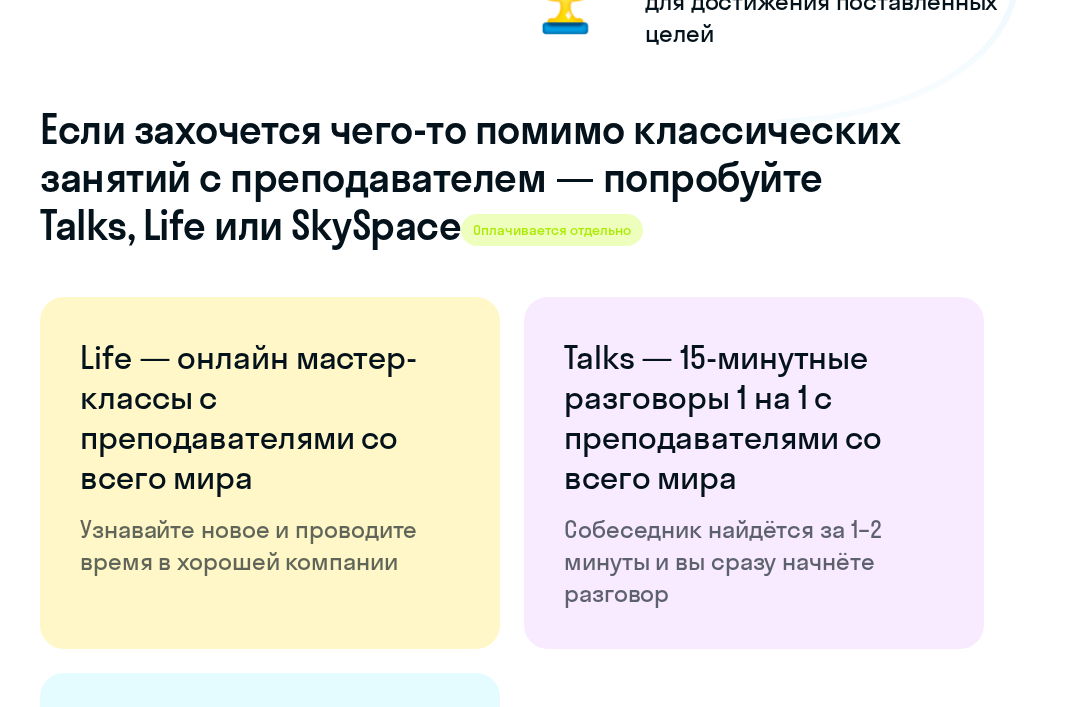 scroll, scrollTop: 3022, scrollLeft: 0, axis: vertical 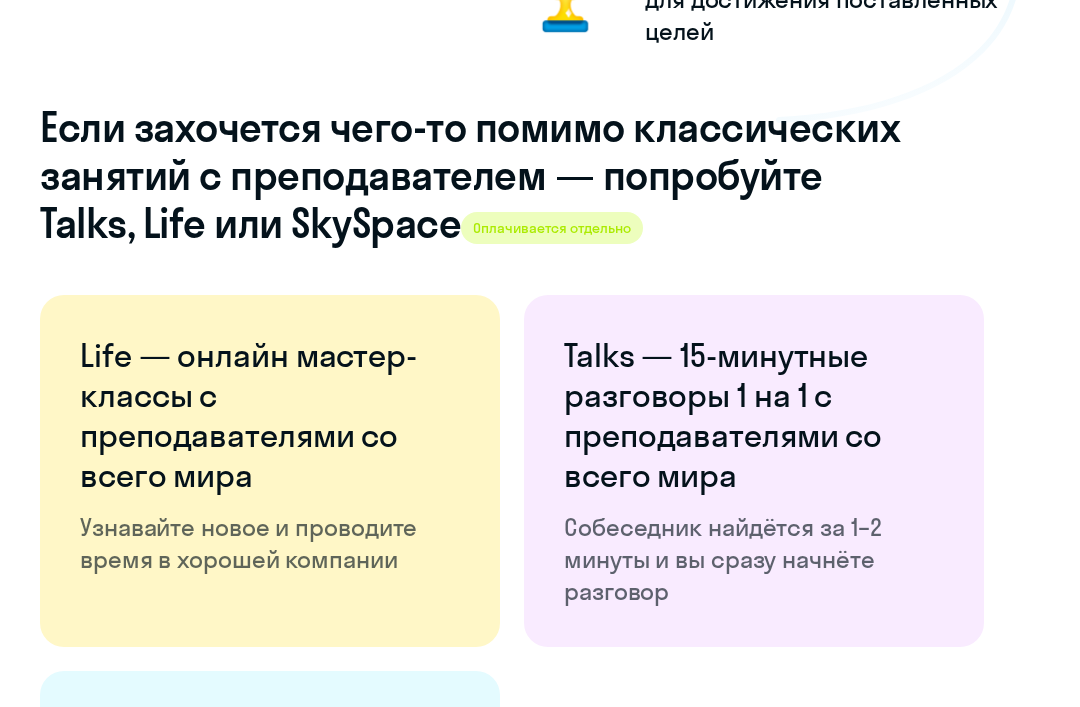 click on "Собеседник найдётся за 1–2 минуты и вы сразу начнёте разговор" 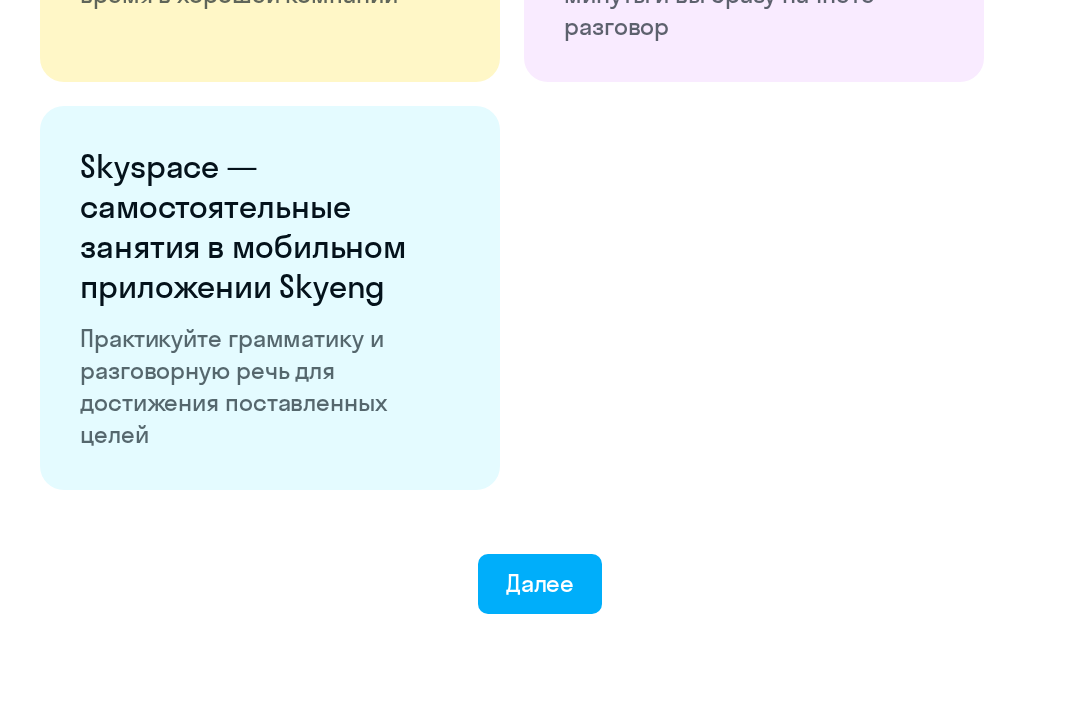 scroll, scrollTop: 3630, scrollLeft: 0, axis: vertical 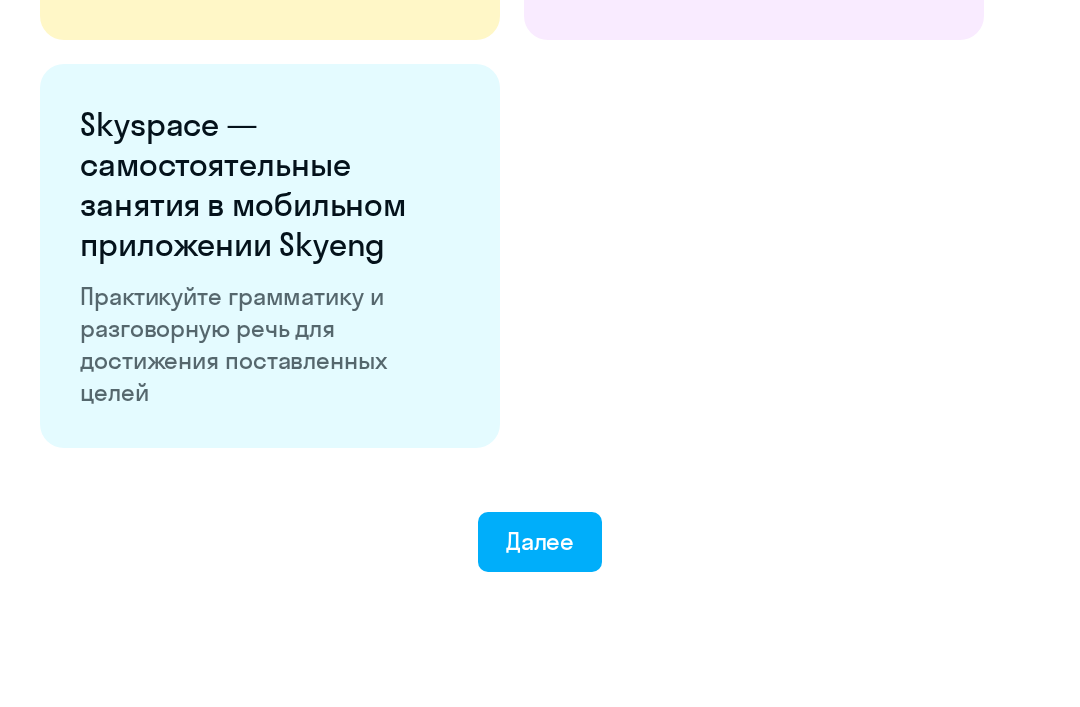 click on "Далее" 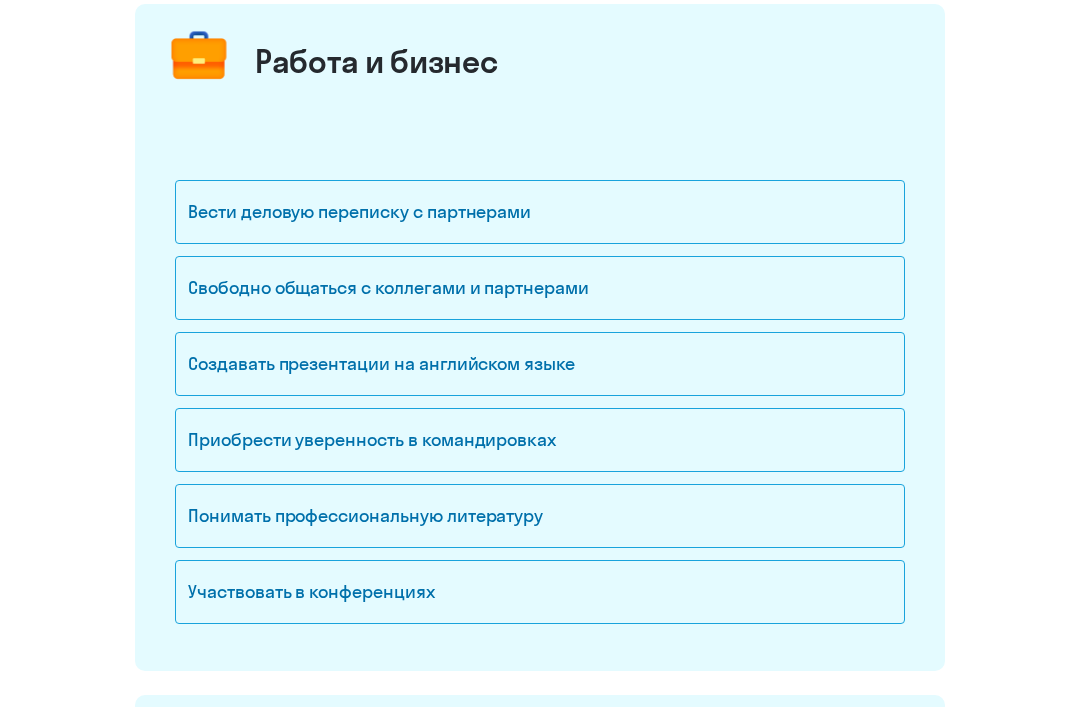 scroll, scrollTop: 256, scrollLeft: 0, axis: vertical 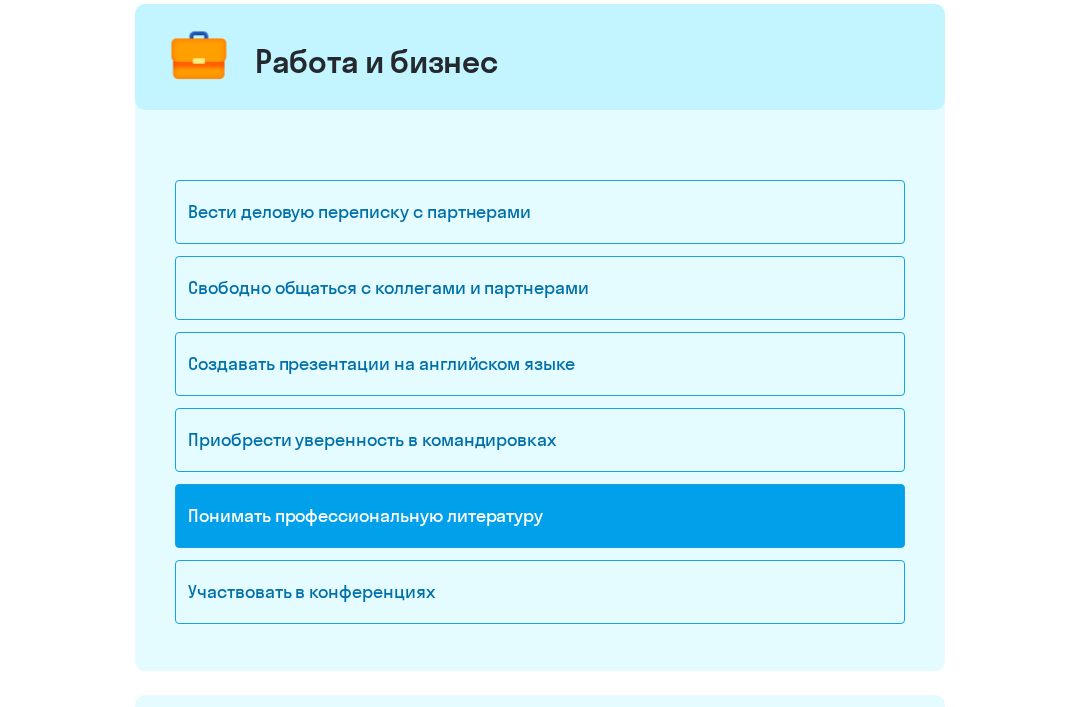 click on "Свободно общаться с коллегами и партнерами" 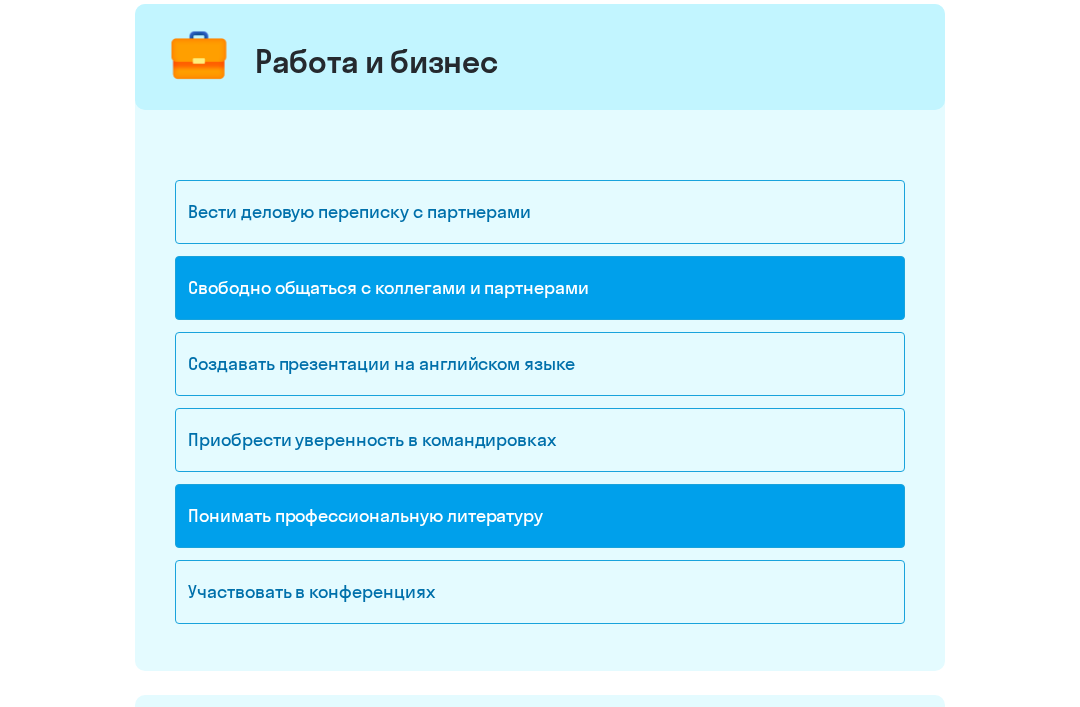 click on "Приобрести уверенность в командировках" 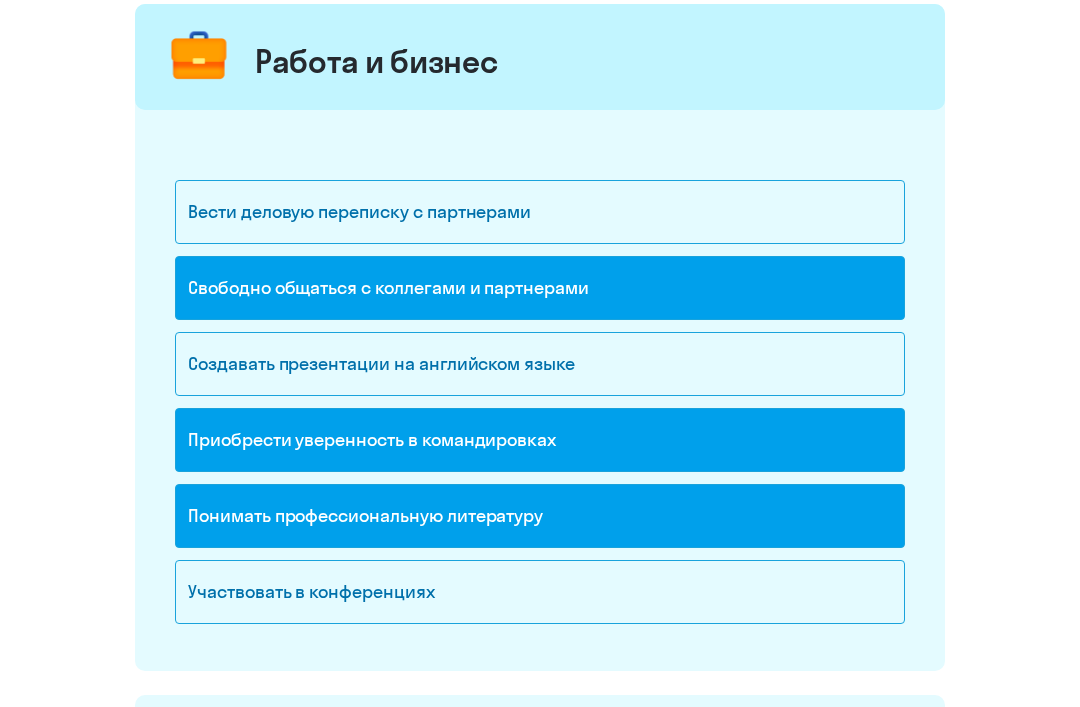 click on "Участвовать в конференциях" 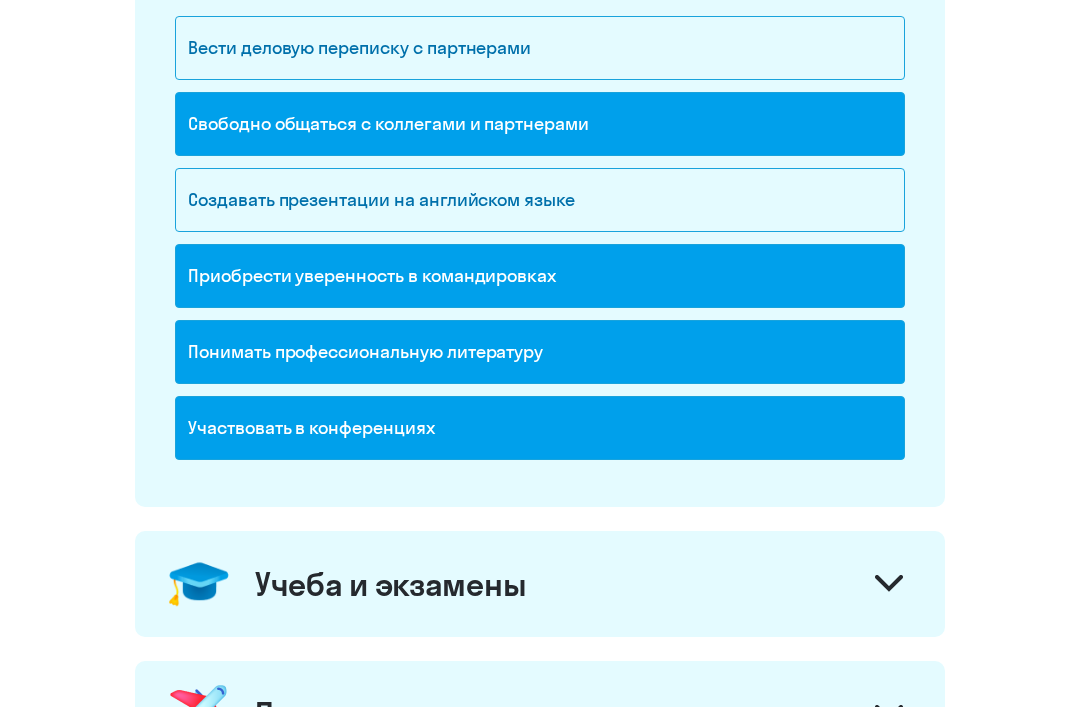scroll, scrollTop: 420, scrollLeft: 0, axis: vertical 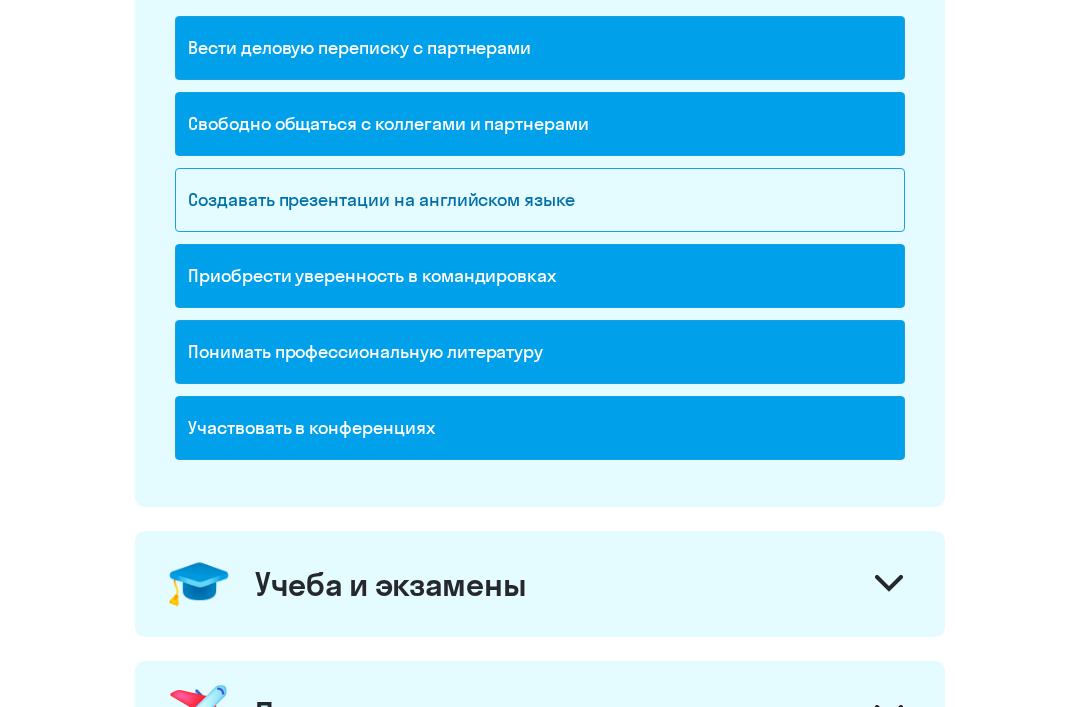 click 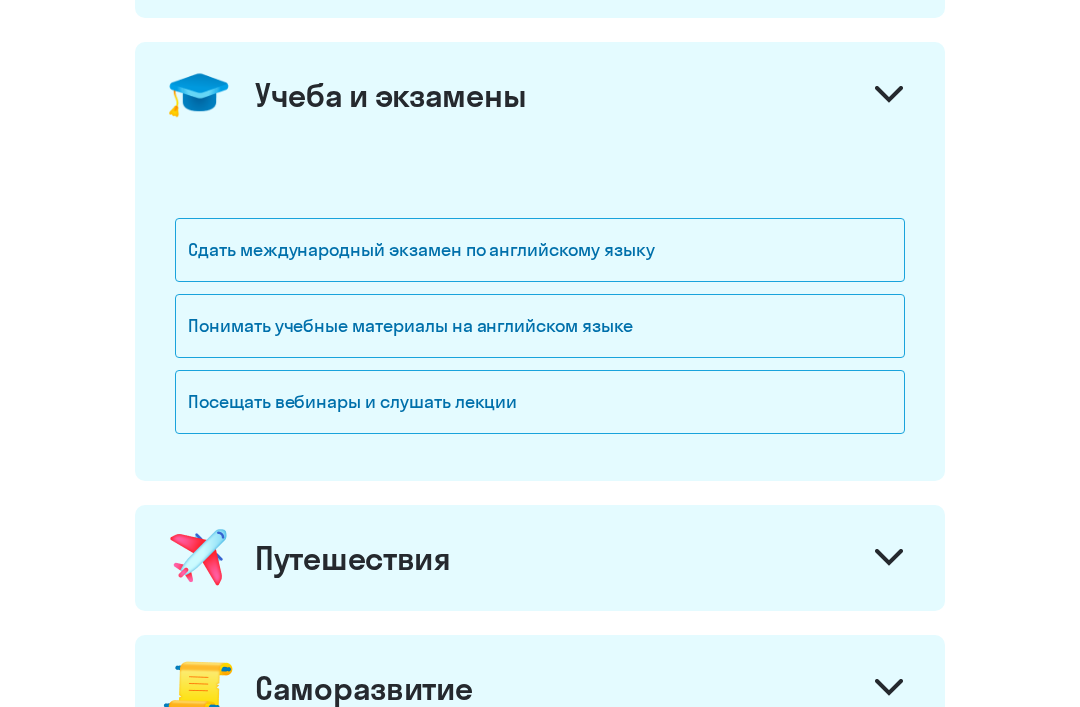 scroll, scrollTop: 909, scrollLeft: 0, axis: vertical 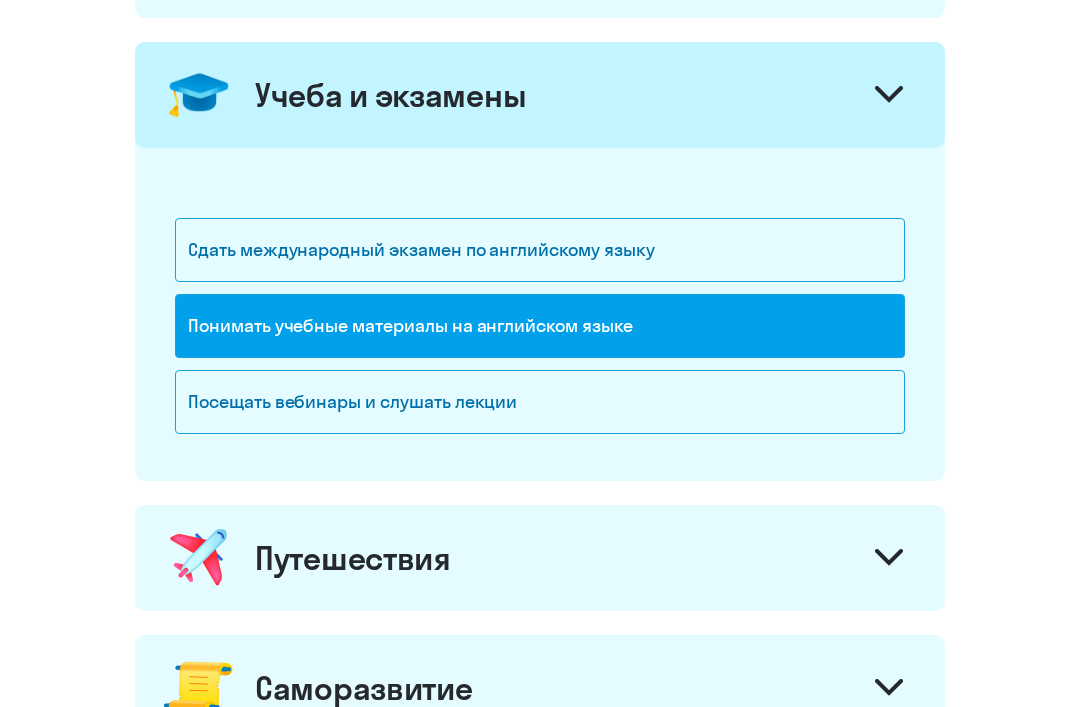 click on "Посещать вебинары и слушать лекции" 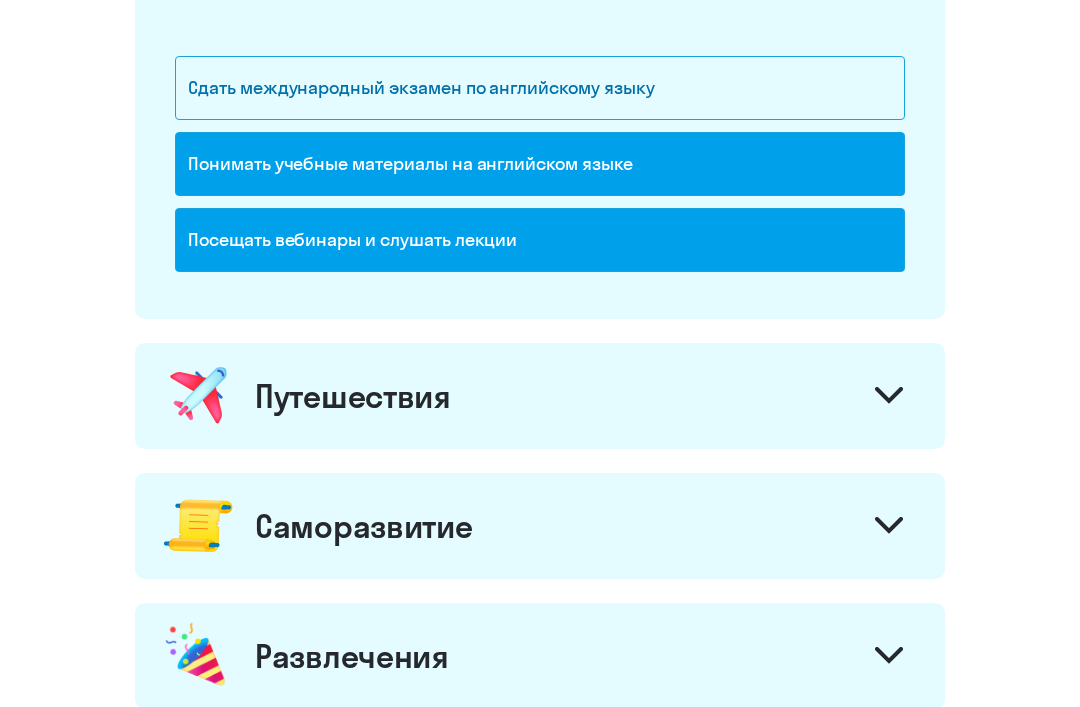 scroll, scrollTop: 1084, scrollLeft: 0, axis: vertical 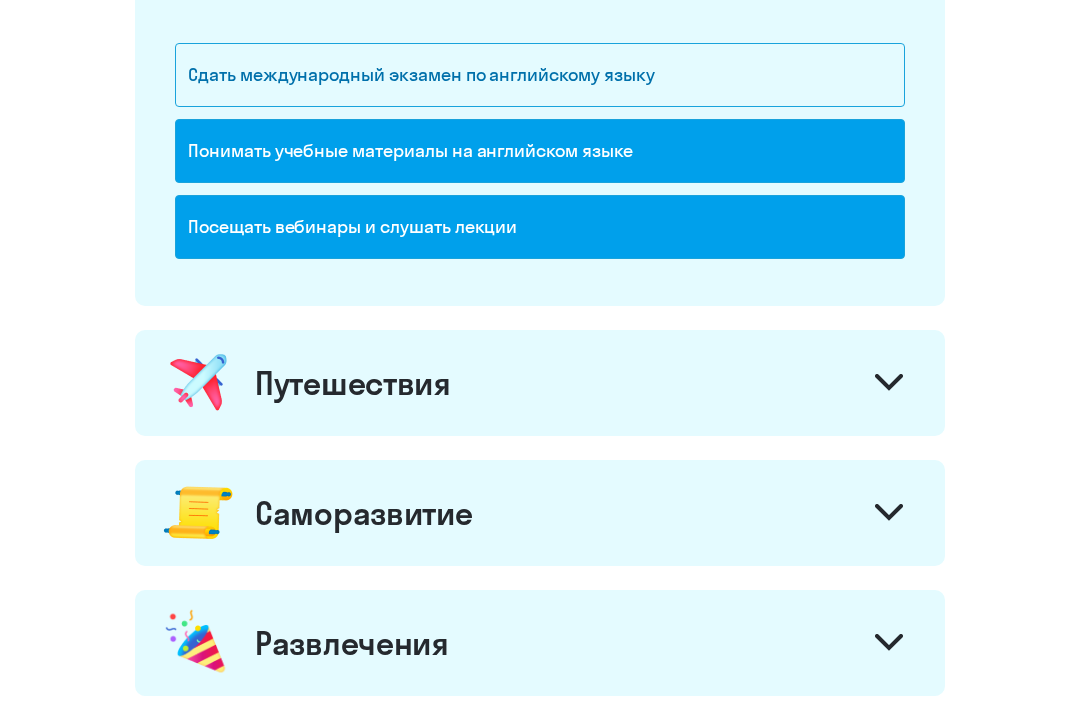 click 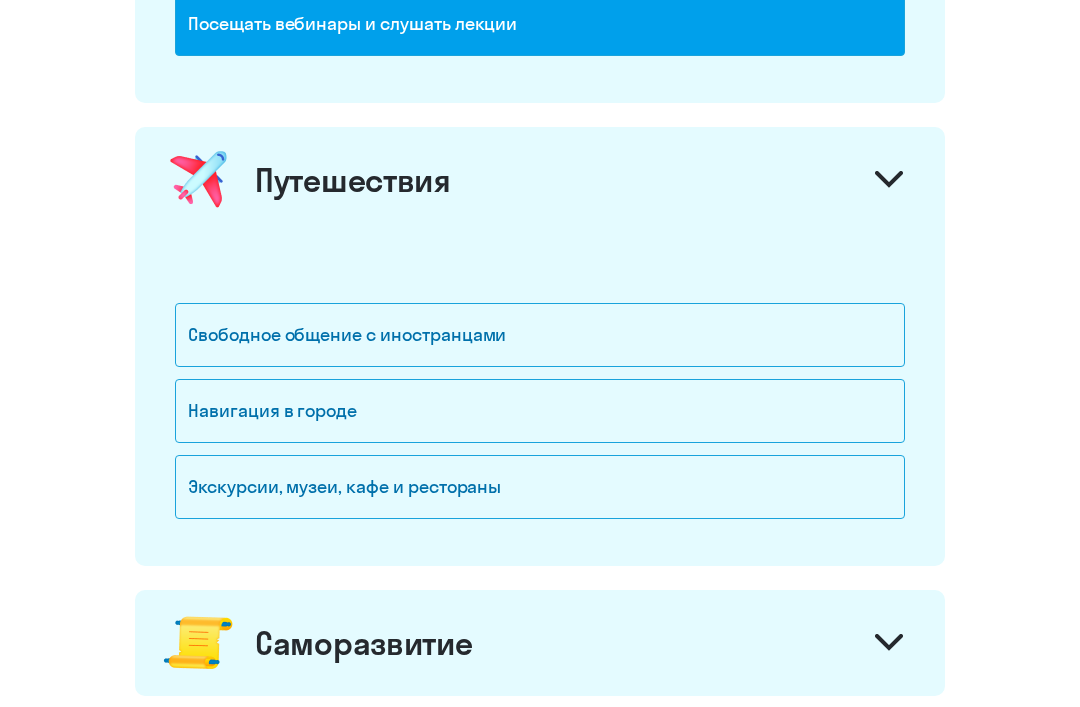 scroll, scrollTop: 1292, scrollLeft: 0, axis: vertical 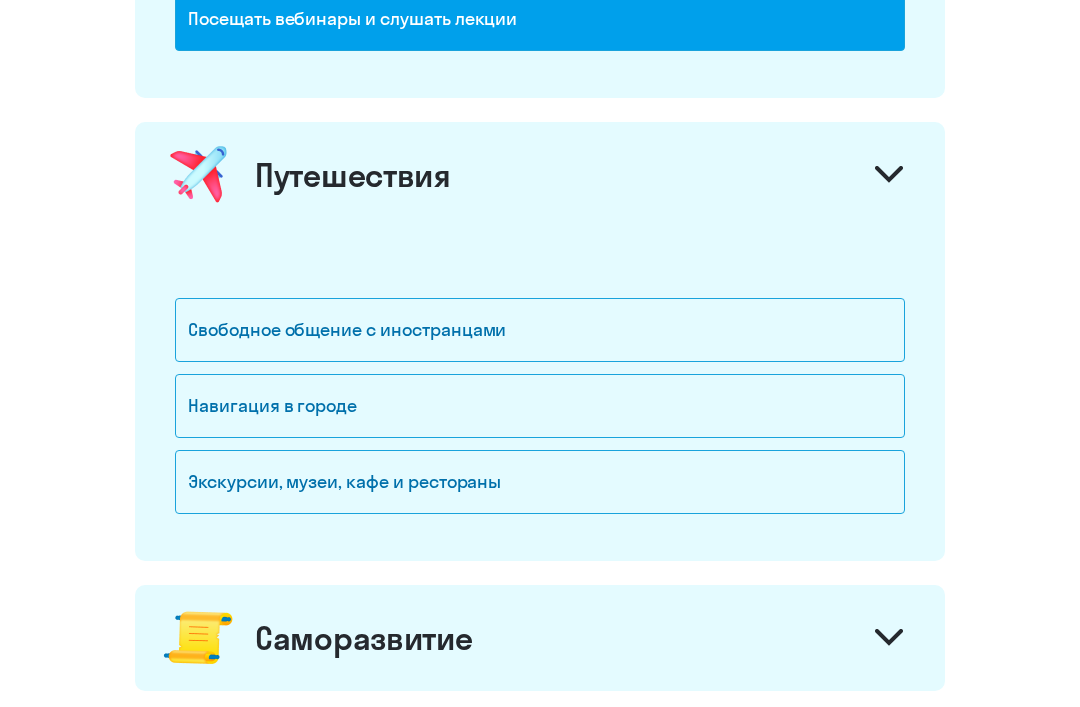 click on "Свободное общение с иностранцами" 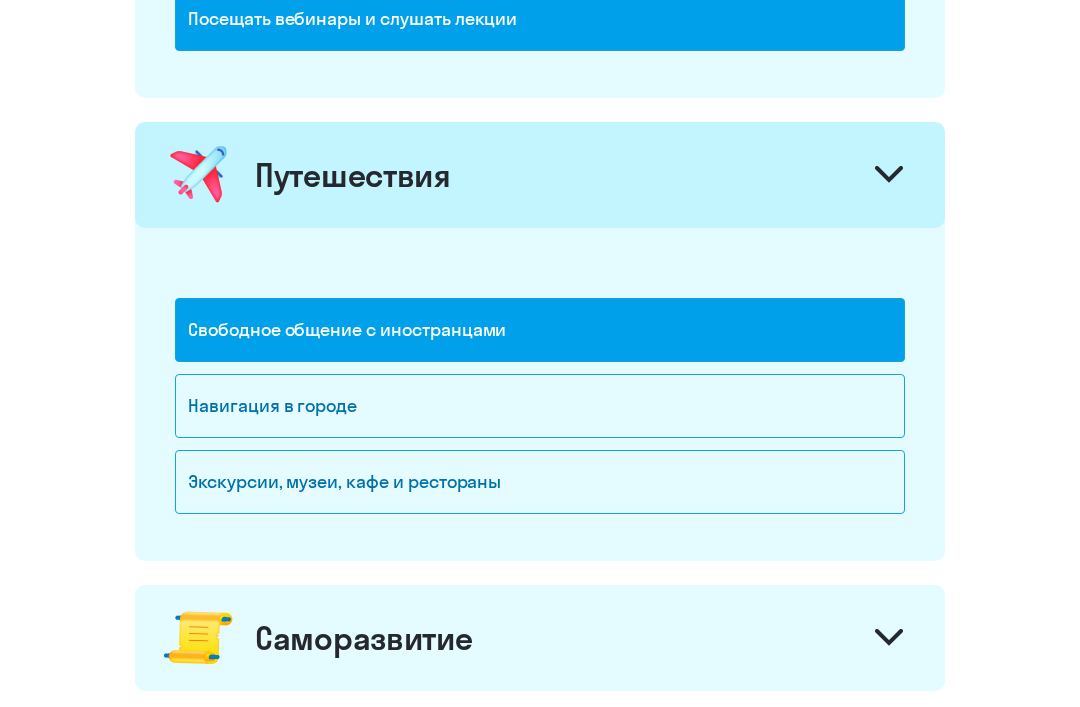 click on "Навигация в городе" 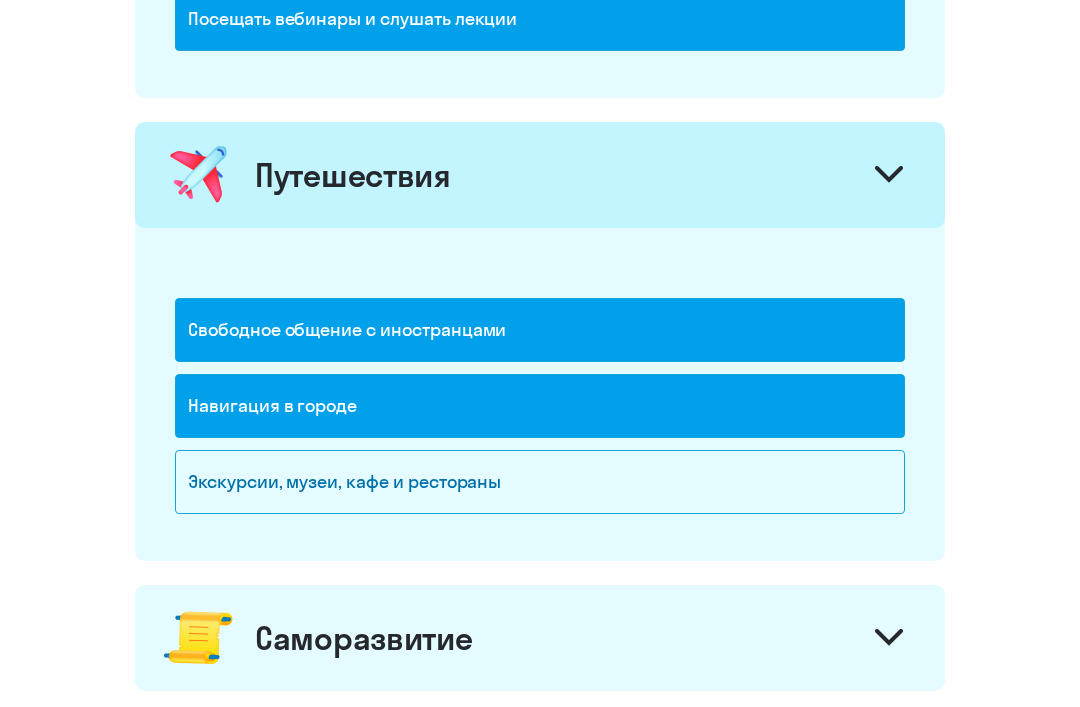 click on "Экскурсии, музеи, кафе и рестораны" 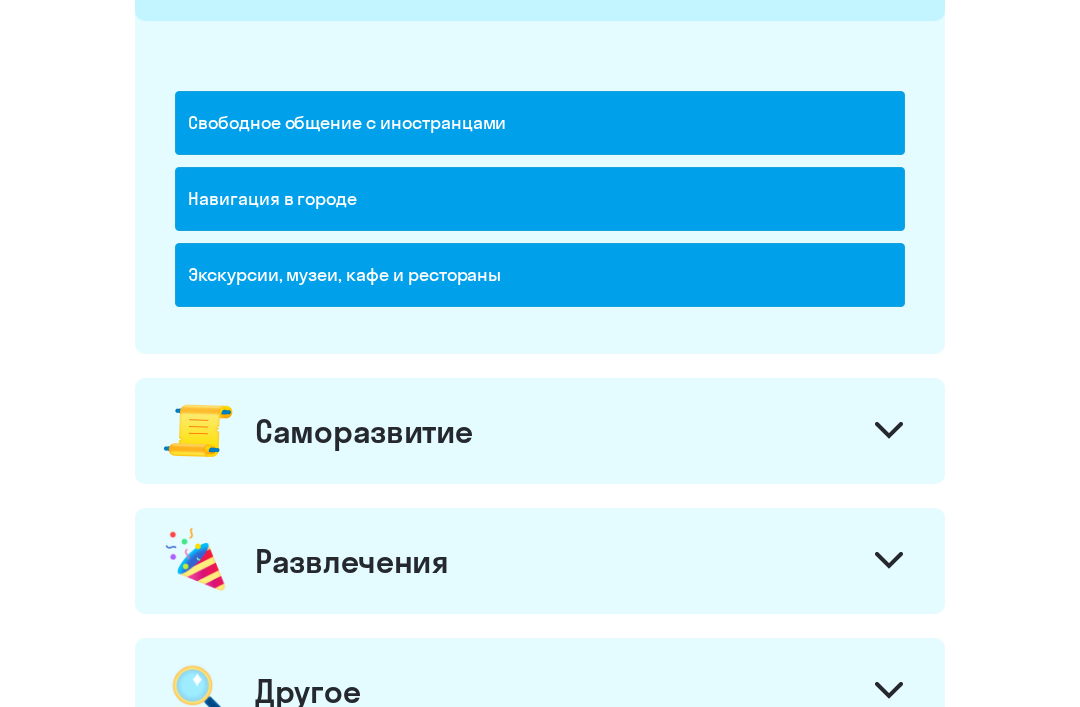 scroll, scrollTop: 1500, scrollLeft: 0, axis: vertical 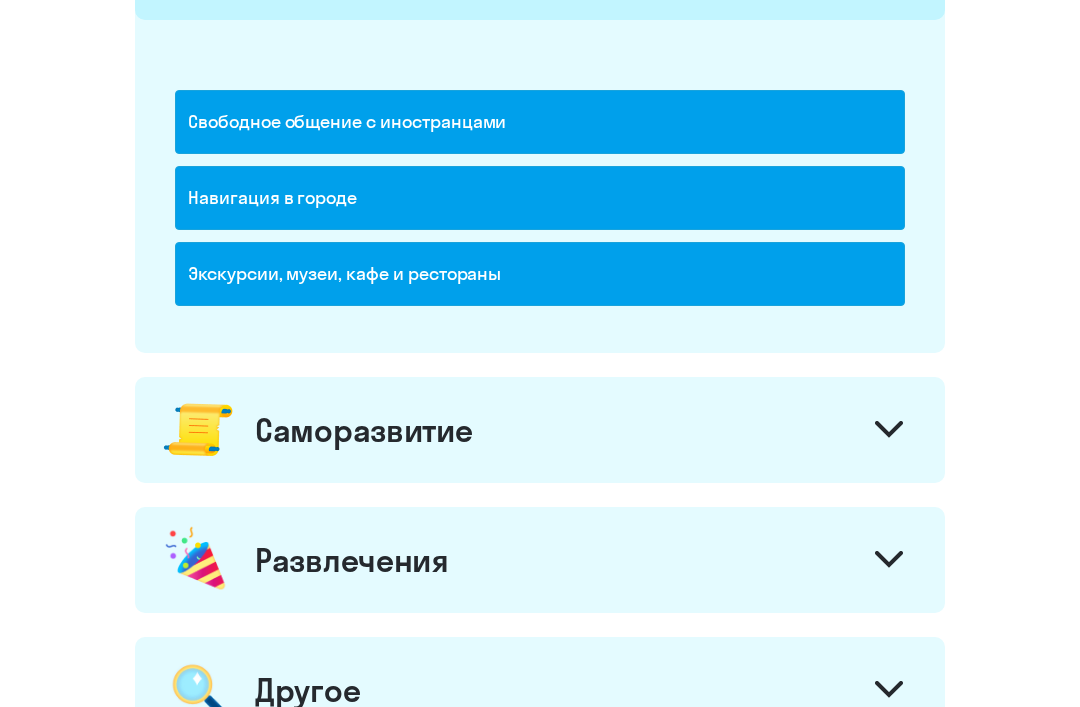 click on "Саморазвитие" 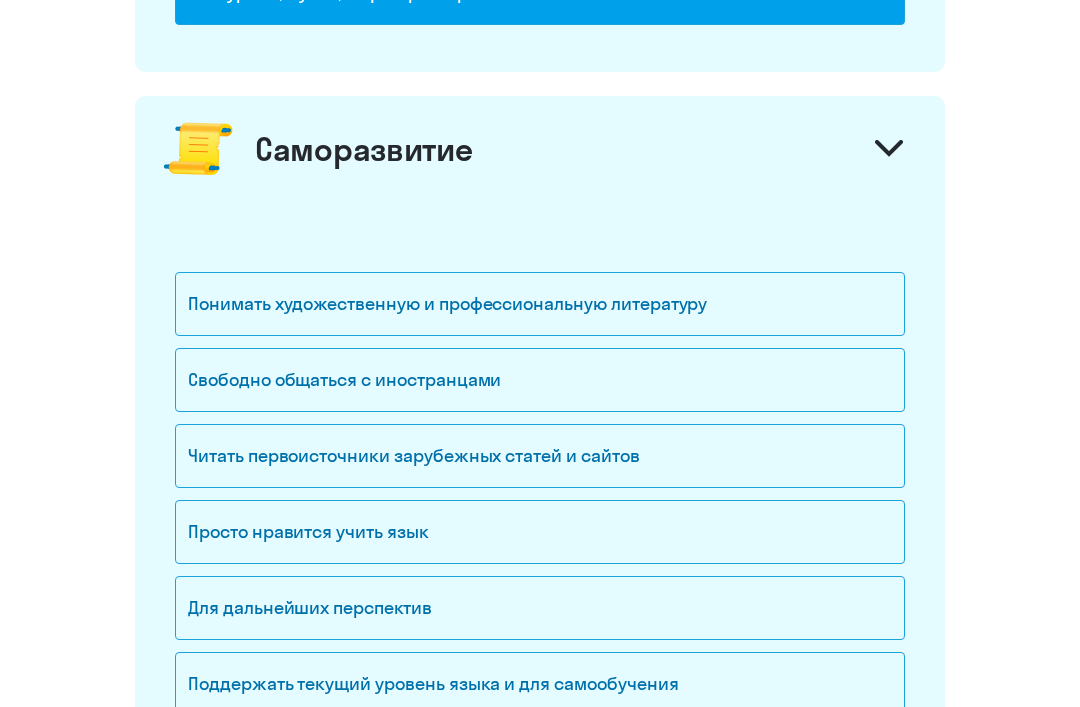scroll, scrollTop: 1794, scrollLeft: 0, axis: vertical 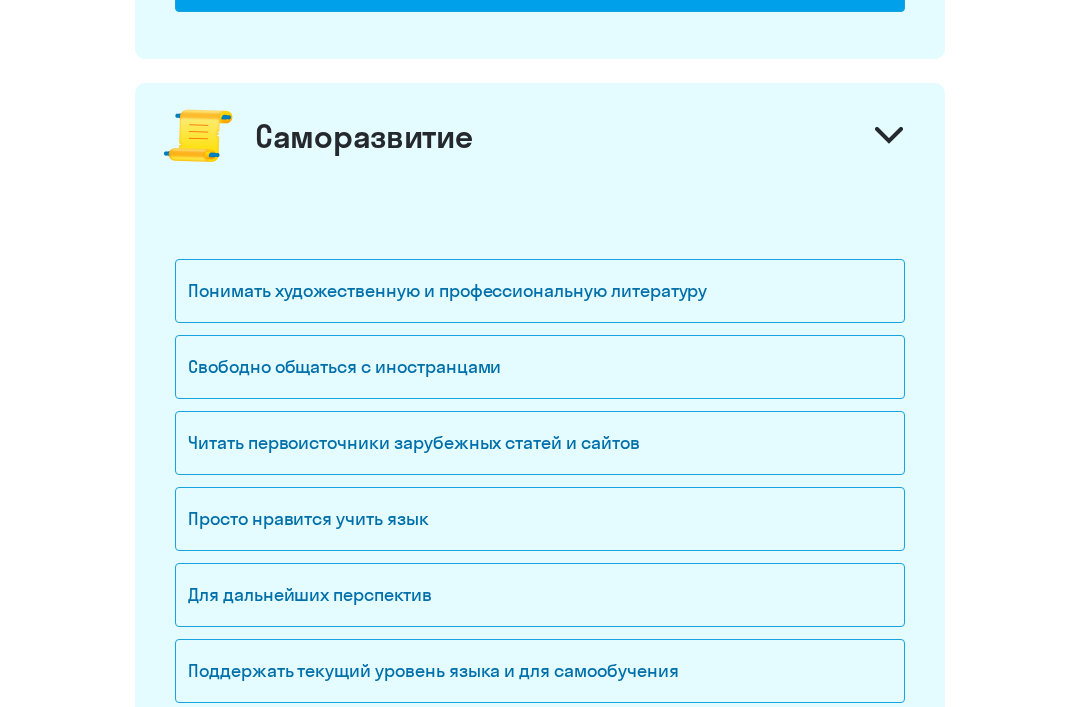 click on "Понимать художественную и профессиональную литературу" 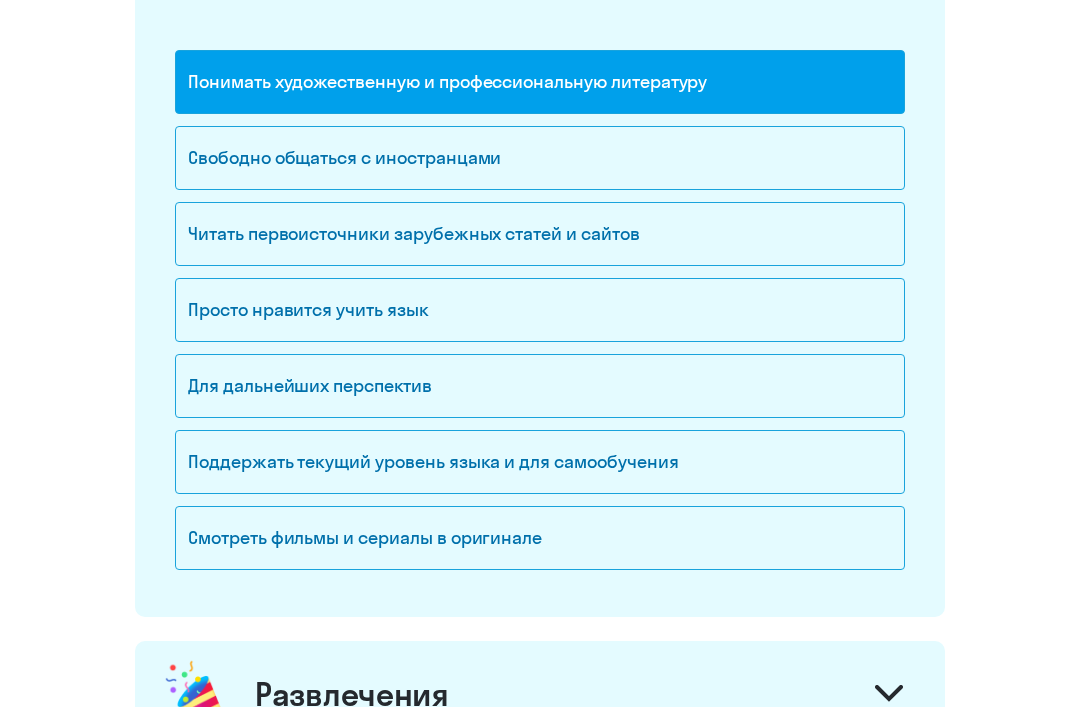 scroll, scrollTop: 2003, scrollLeft: 0, axis: vertical 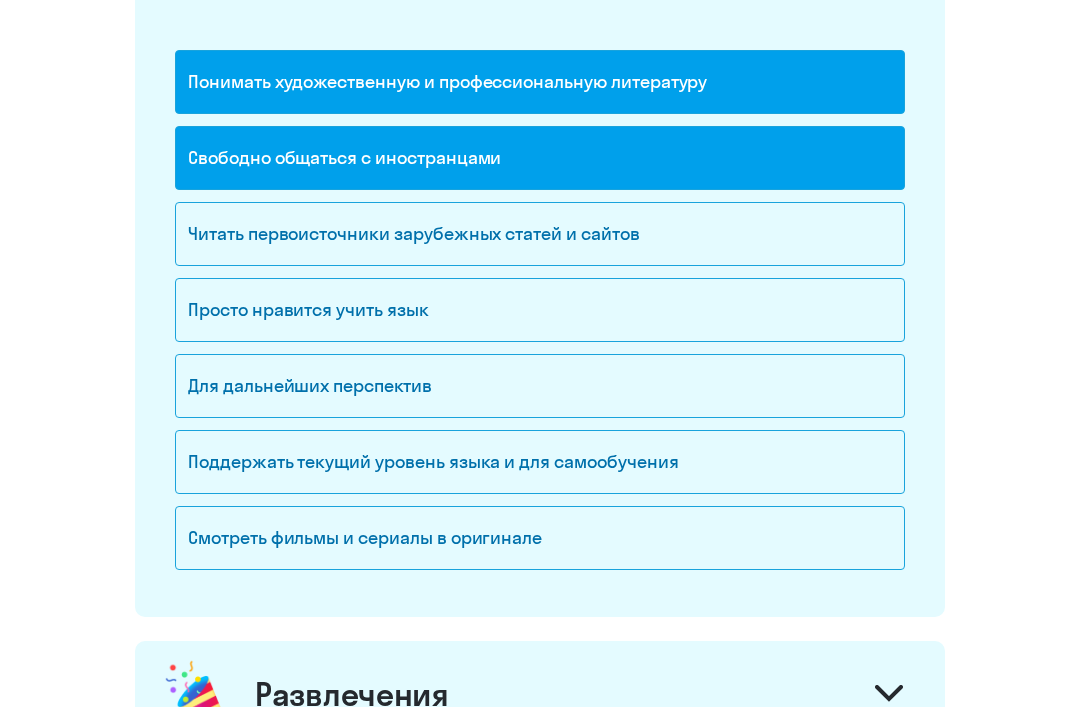 click on "Поддержать текущий уровень языка и для cамообучения" 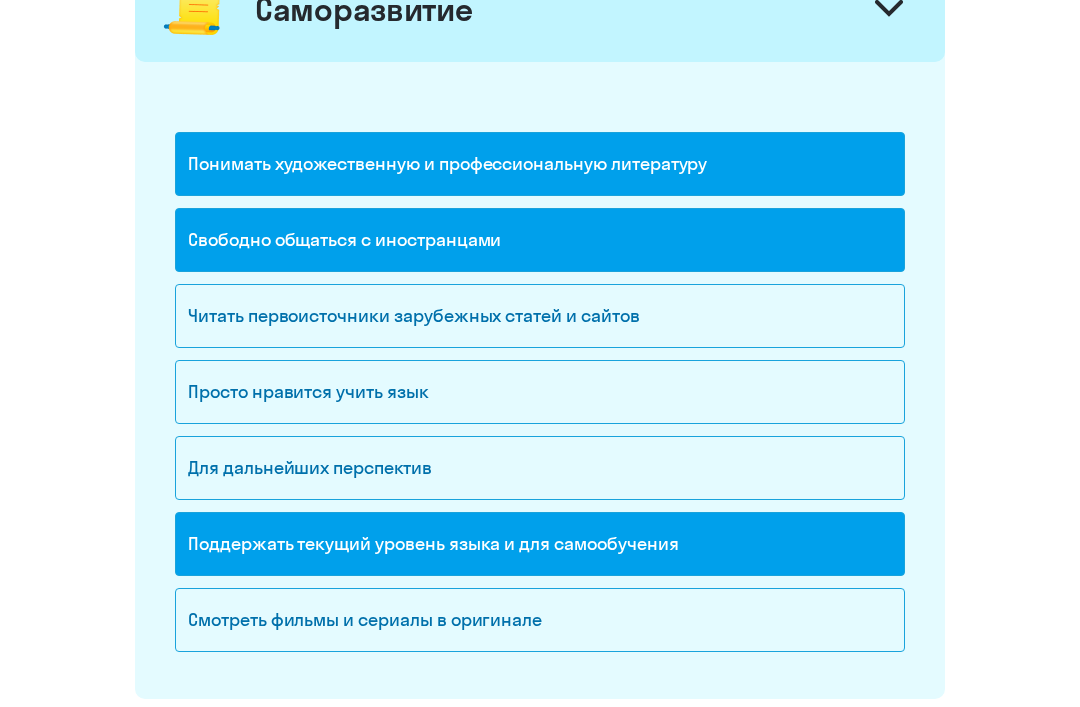 scroll, scrollTop: 1920, scrollLeft: 0, axis: vertical 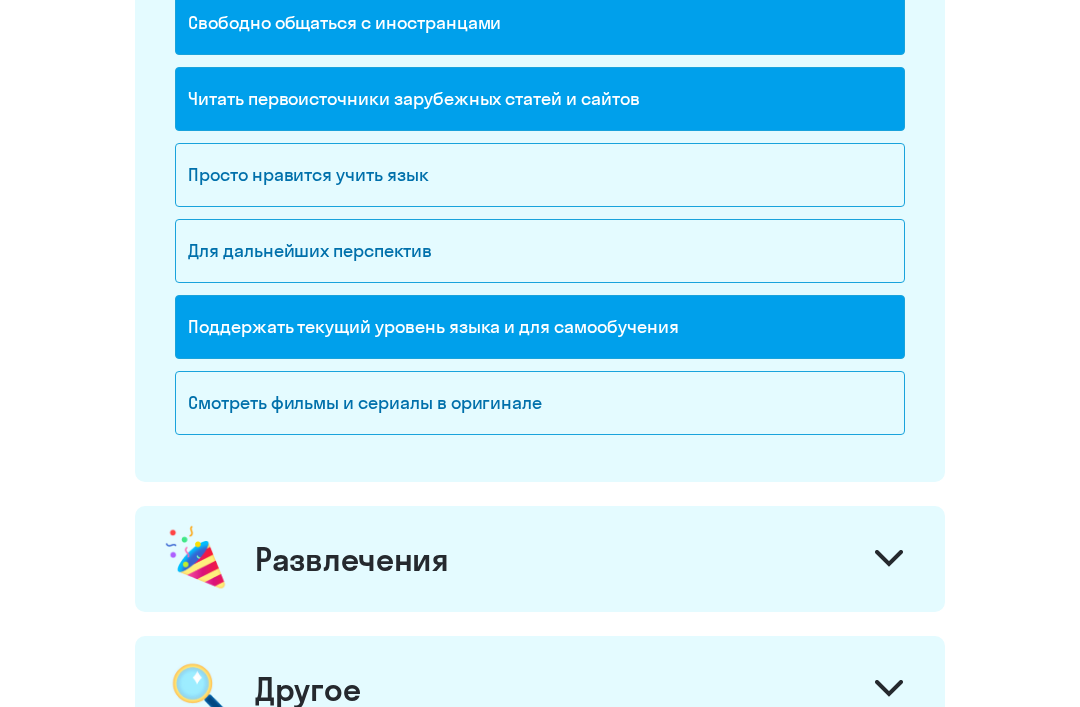 click on "Для дальнейших перспектив" 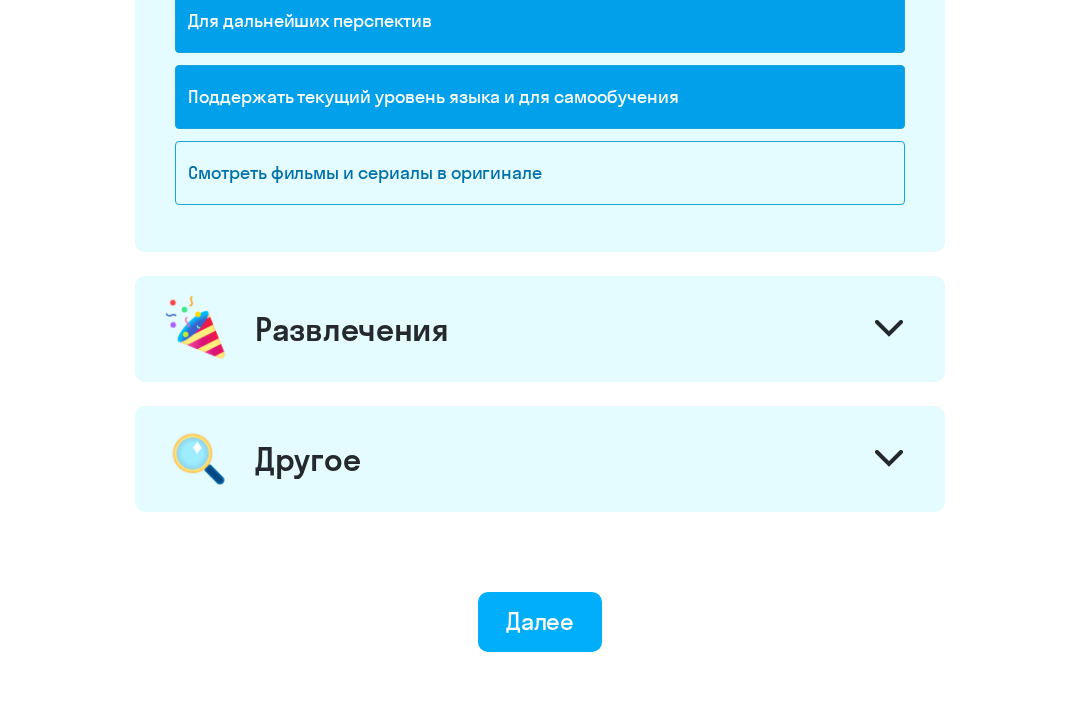 scroll, scrollTop: 2368, scrollLeft: 0, axis: vertical 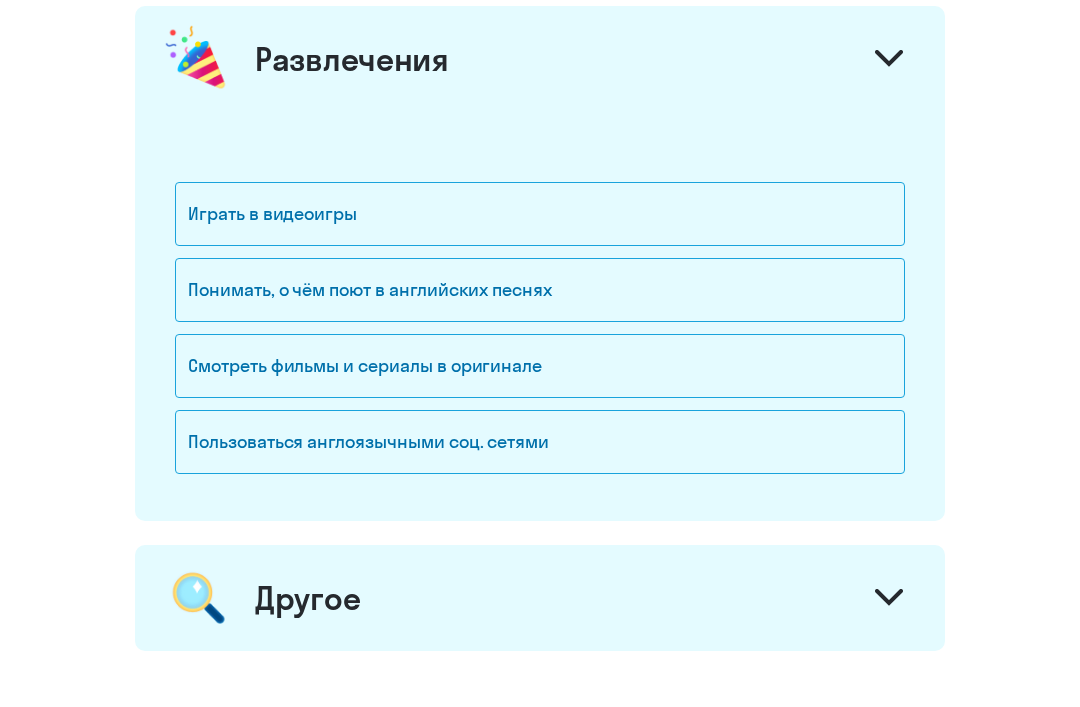 click on "Пользоваться англоязычными соц. сетями" 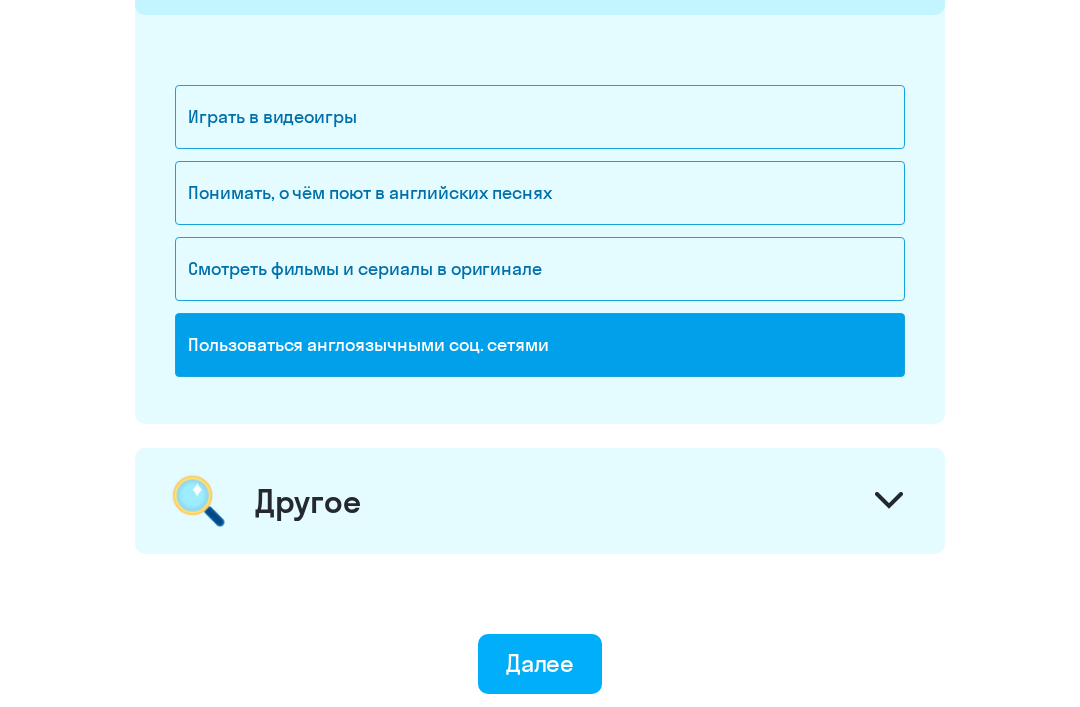 scroll, scrollTop: 2824, scrollLeft: 0, axis: vertical 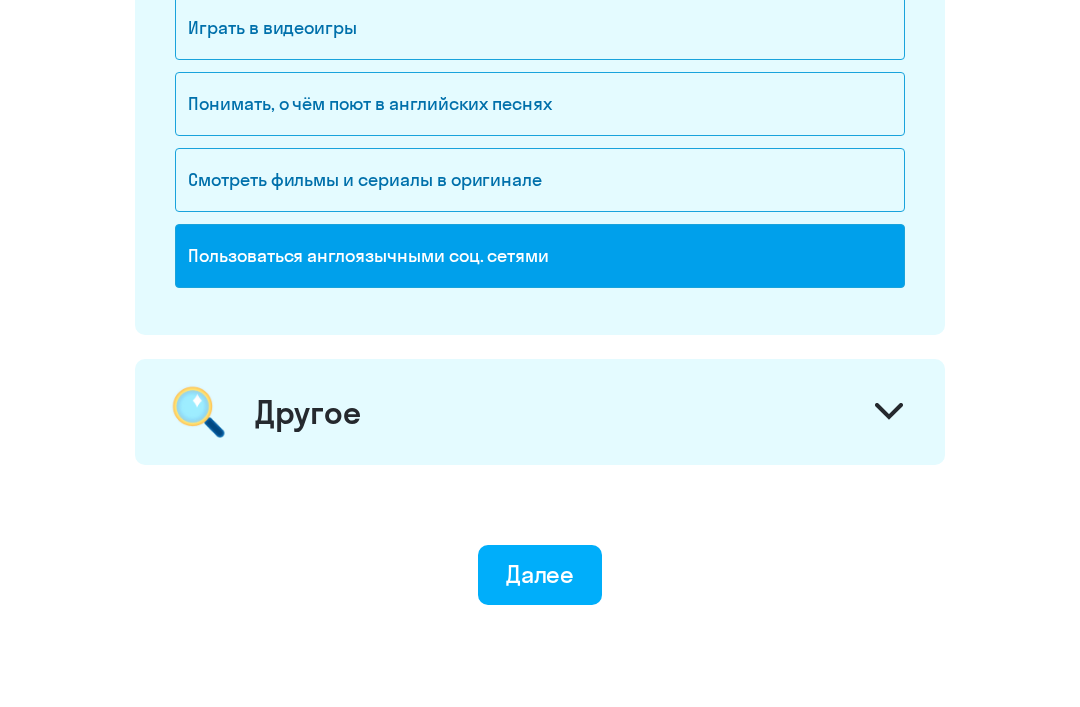 click on "Другое" 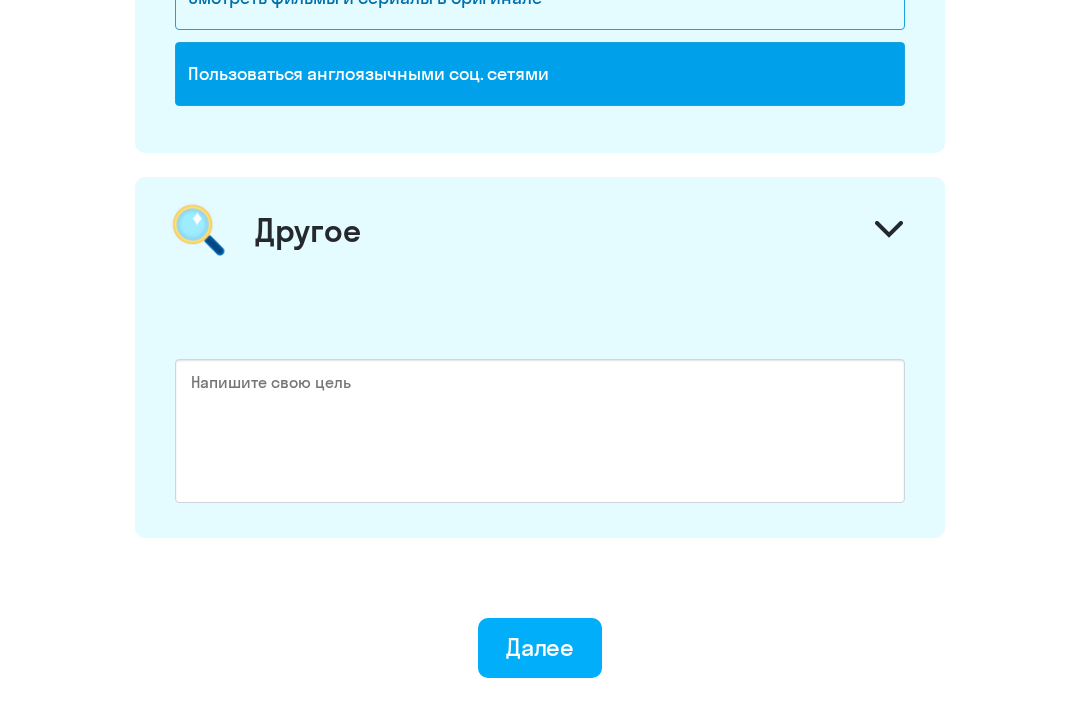 scroll, scrollTop: 3104, scrollLeft: 0, axis: vertical 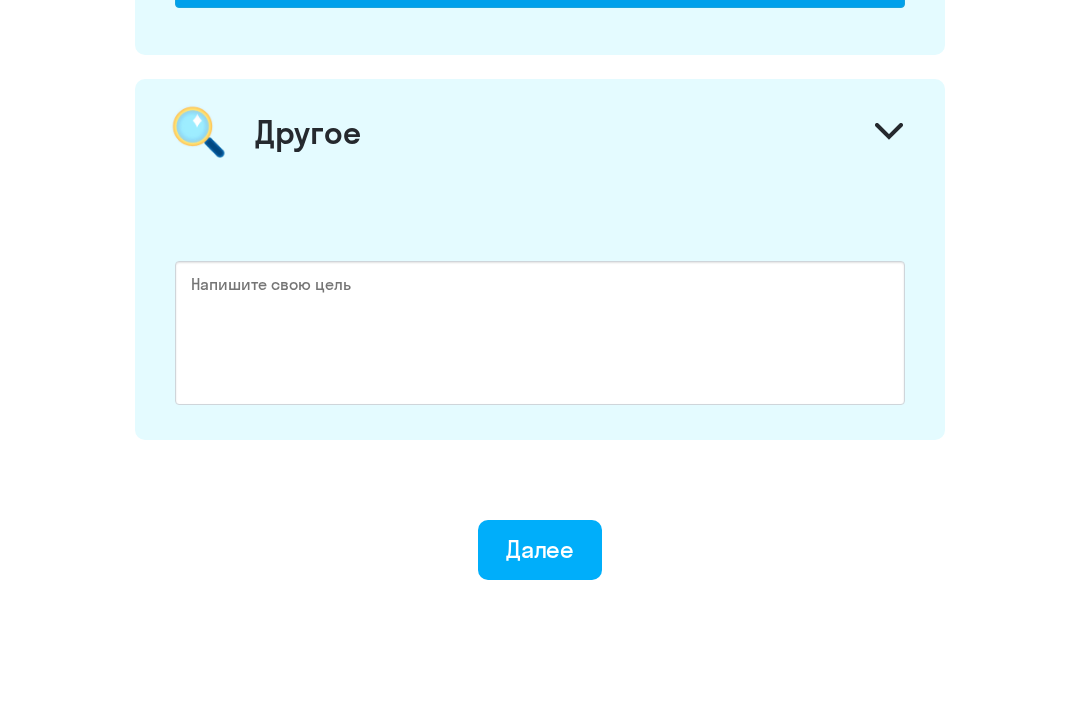 click on "Далее" 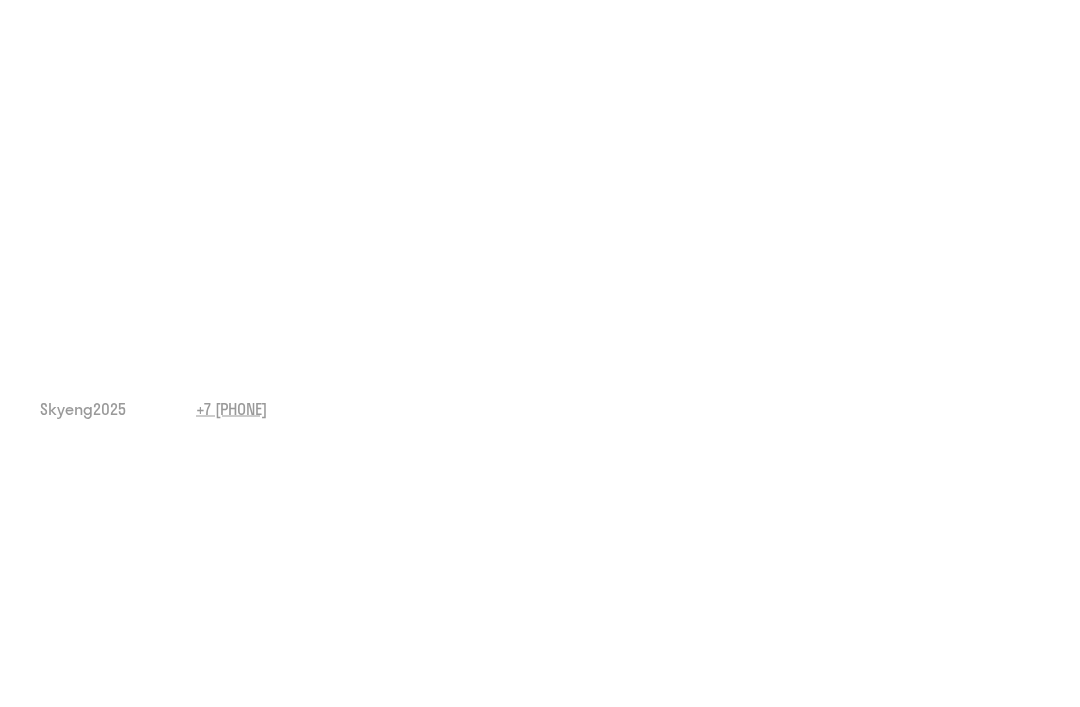 scroll, scrollTop: 64, scrollLeft: 0, axis: vertical 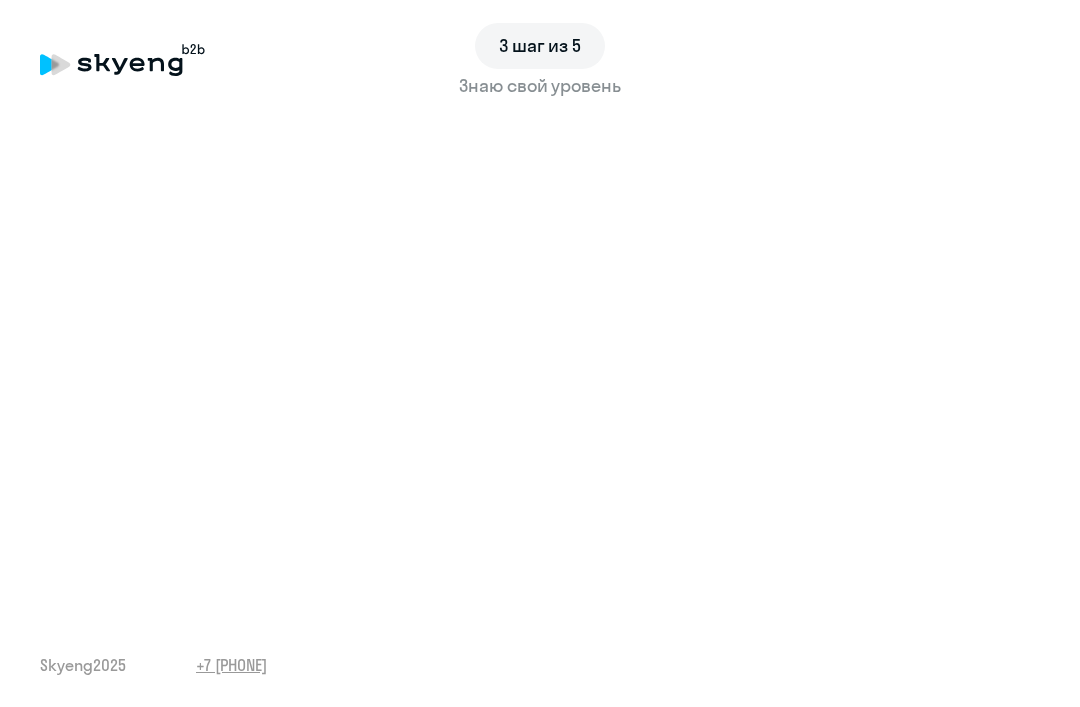 click on "3 шаг из 5   Знаю свой уровень  Skyeng  2025  +7 [PHONE]" at bounding box center [540, 353] 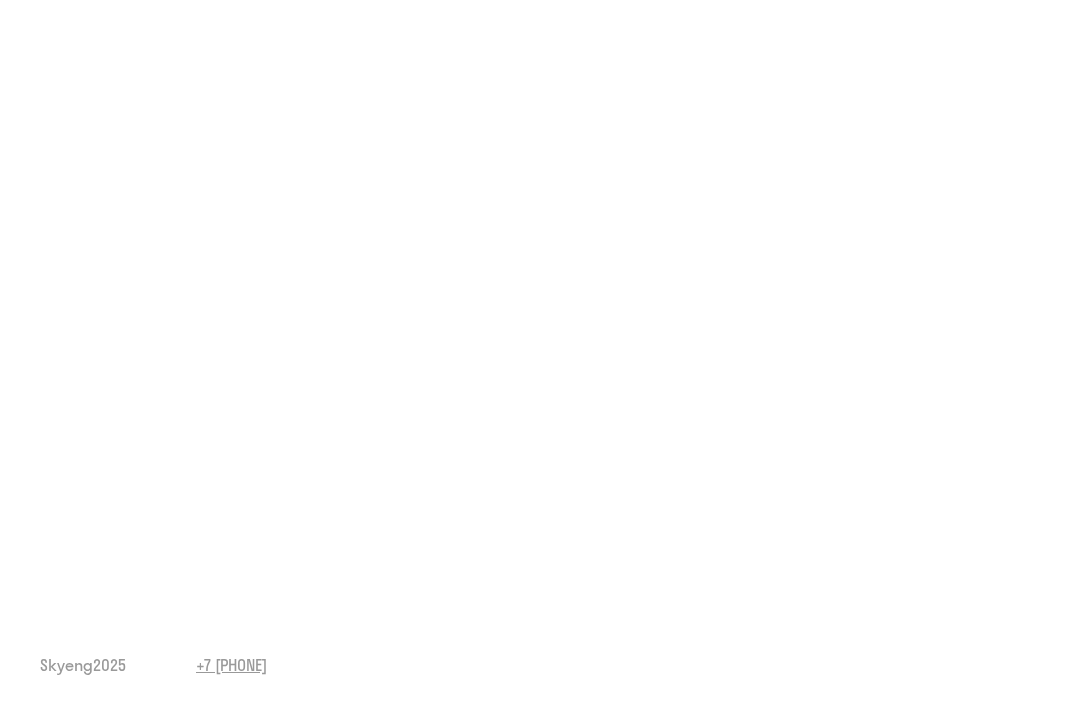 scroll, scrollTop: 0, scrollLeft: 0, axis: both 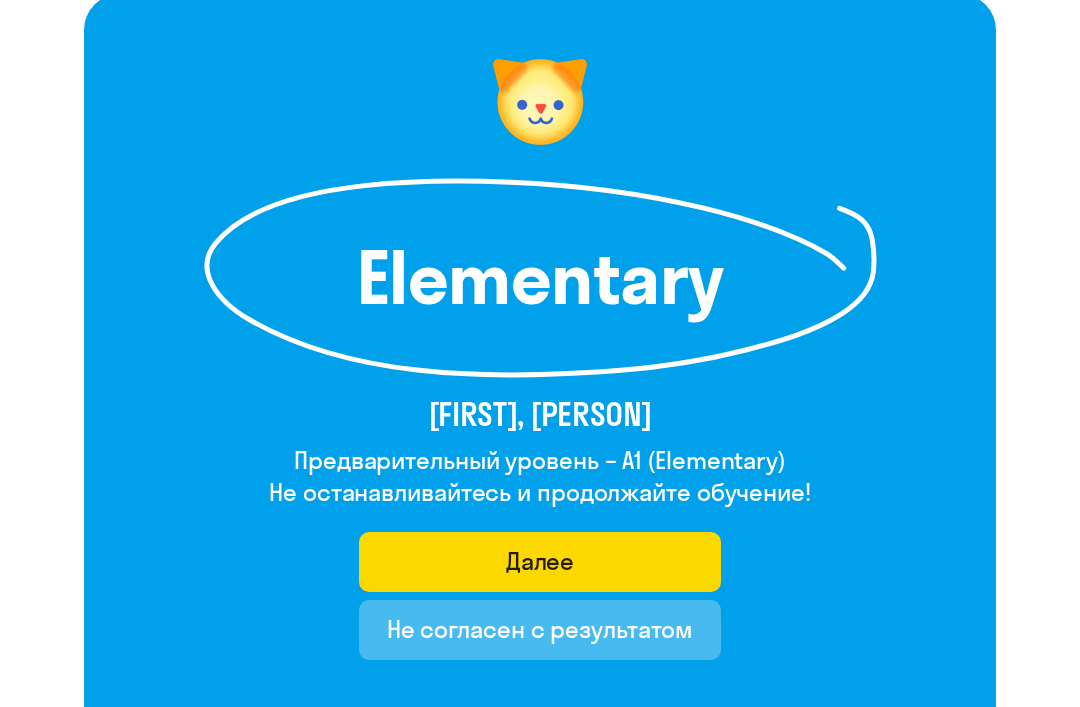 click on "Далее" 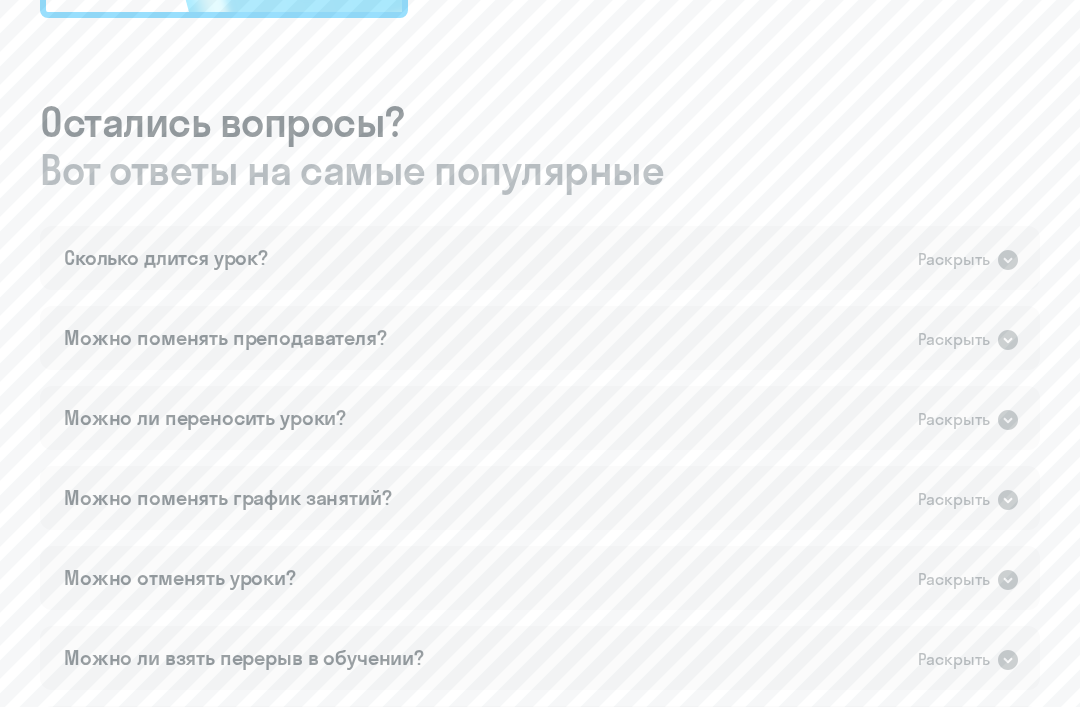 scroll, scrollTop: 1590, scrollLeft: 0, axis: vertical 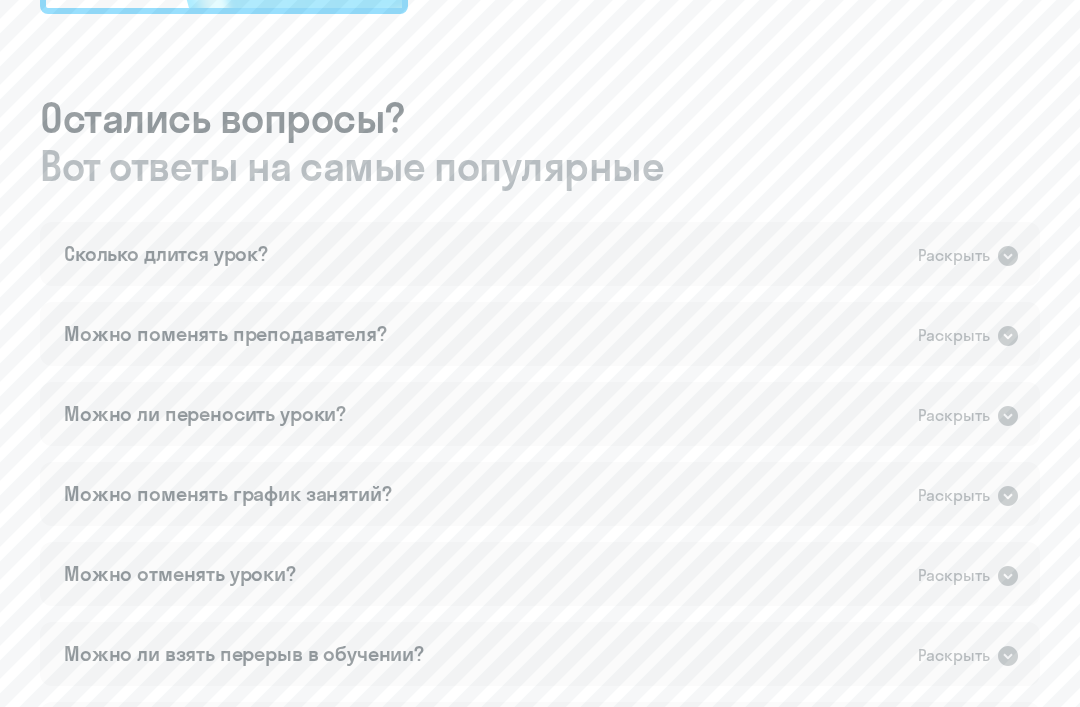 click on "Раскрыть" 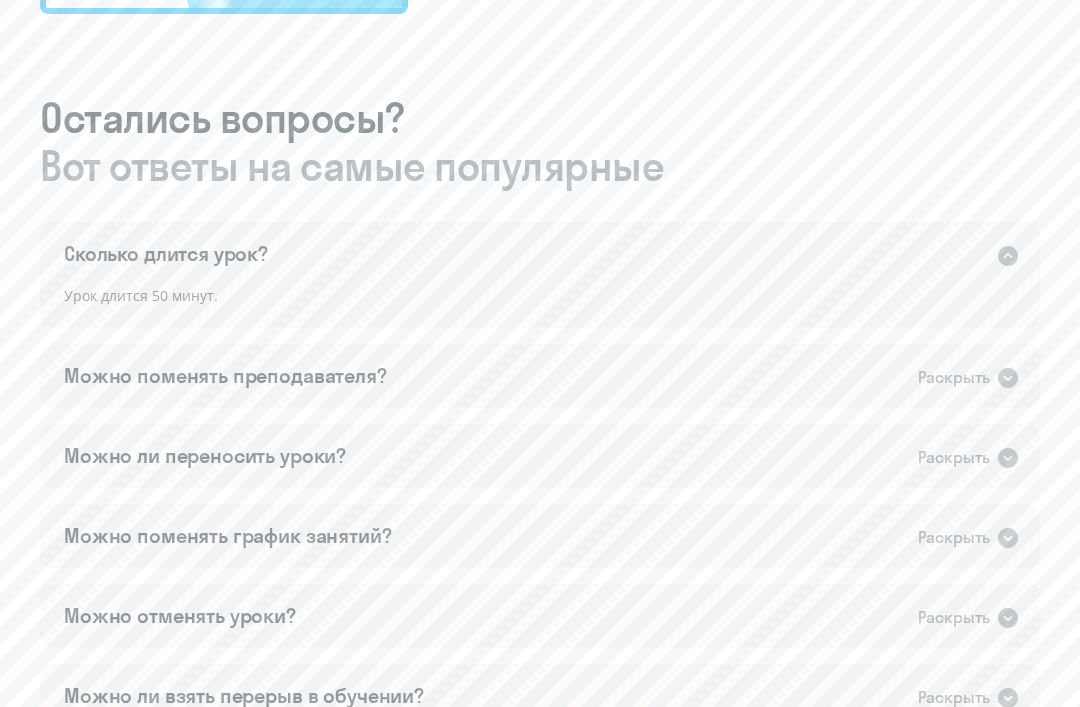 click on "Раскрыть" 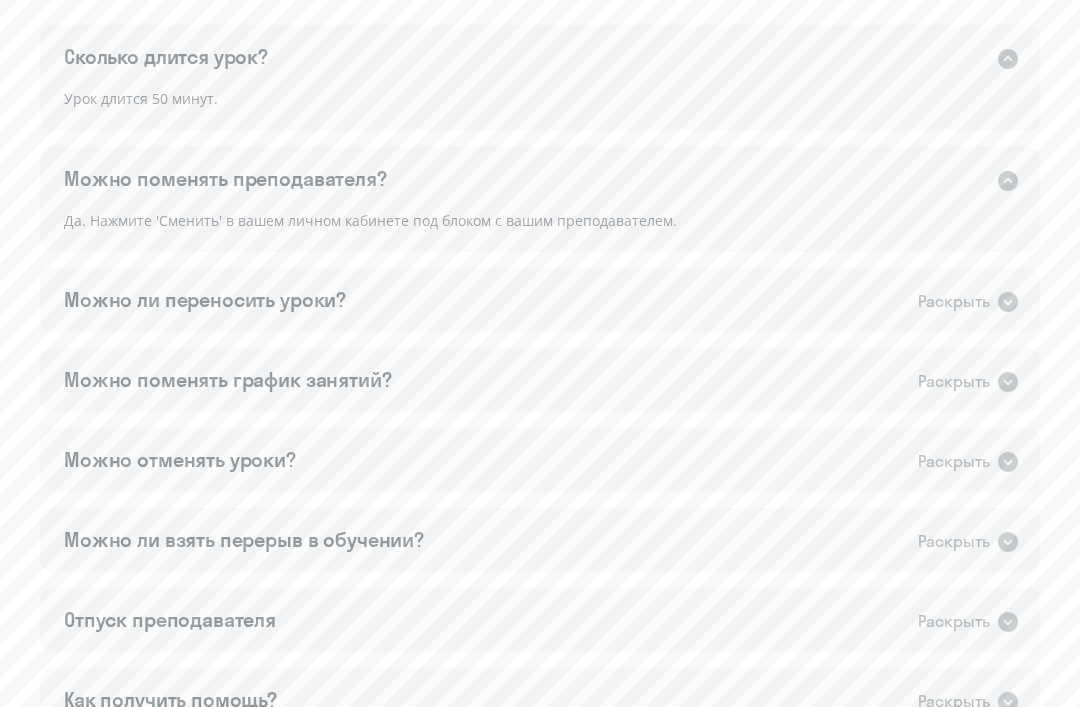 scroll, scrollTop: 1790, scrollLeft: 0, axis: vertical 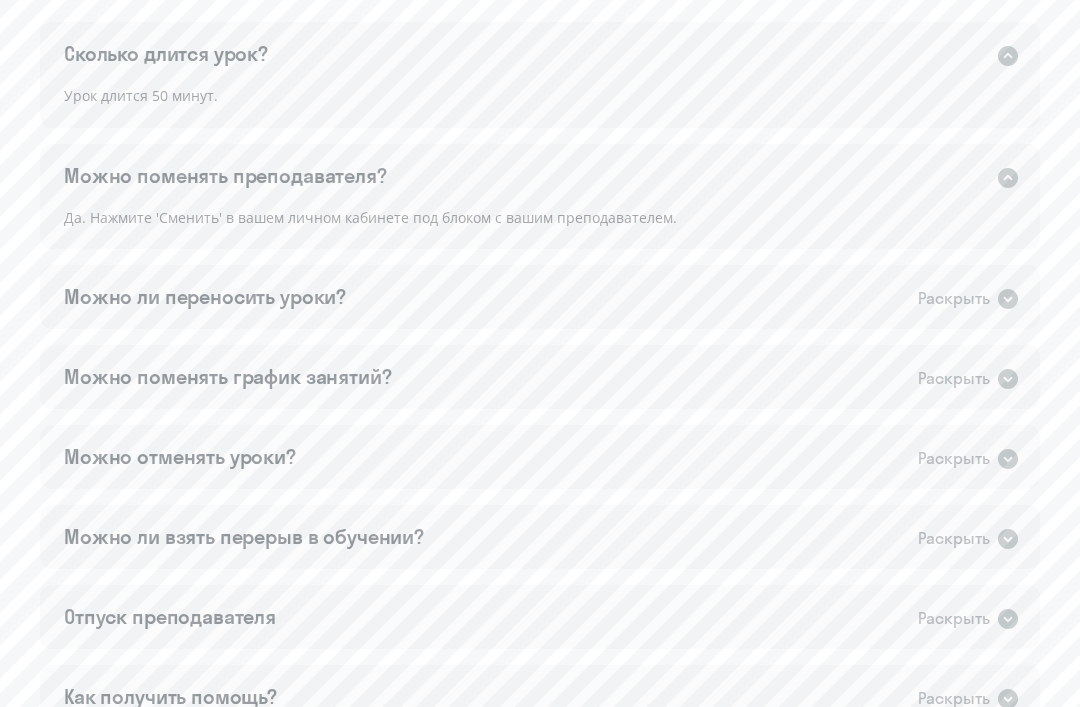 click 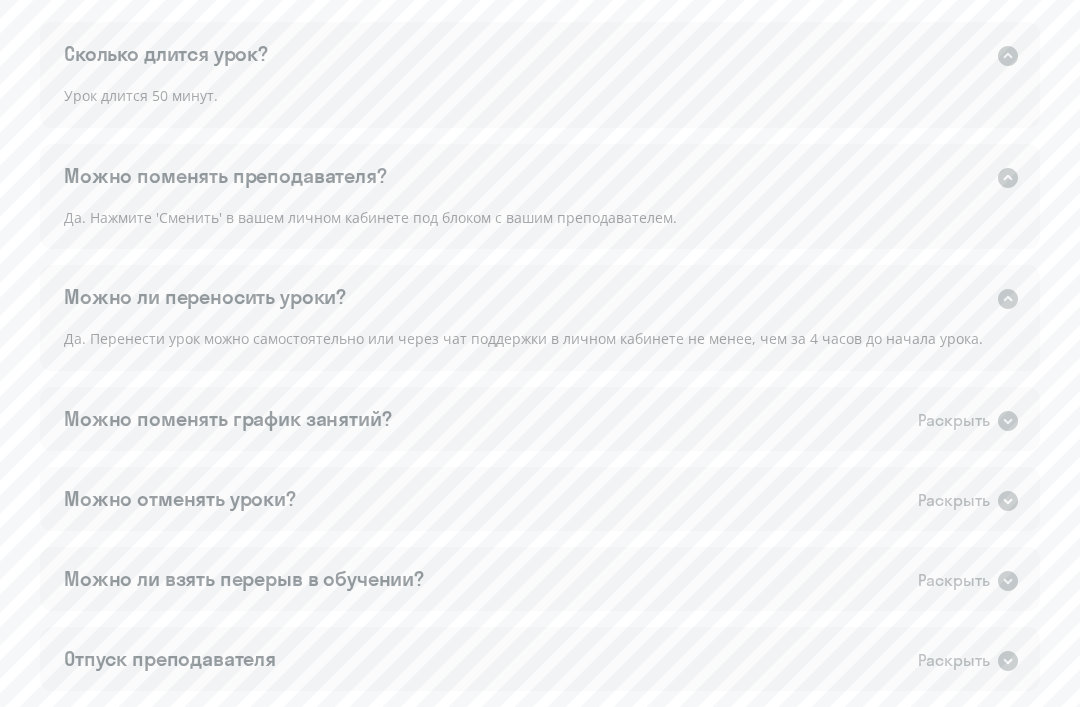 click on "Раскрыть" 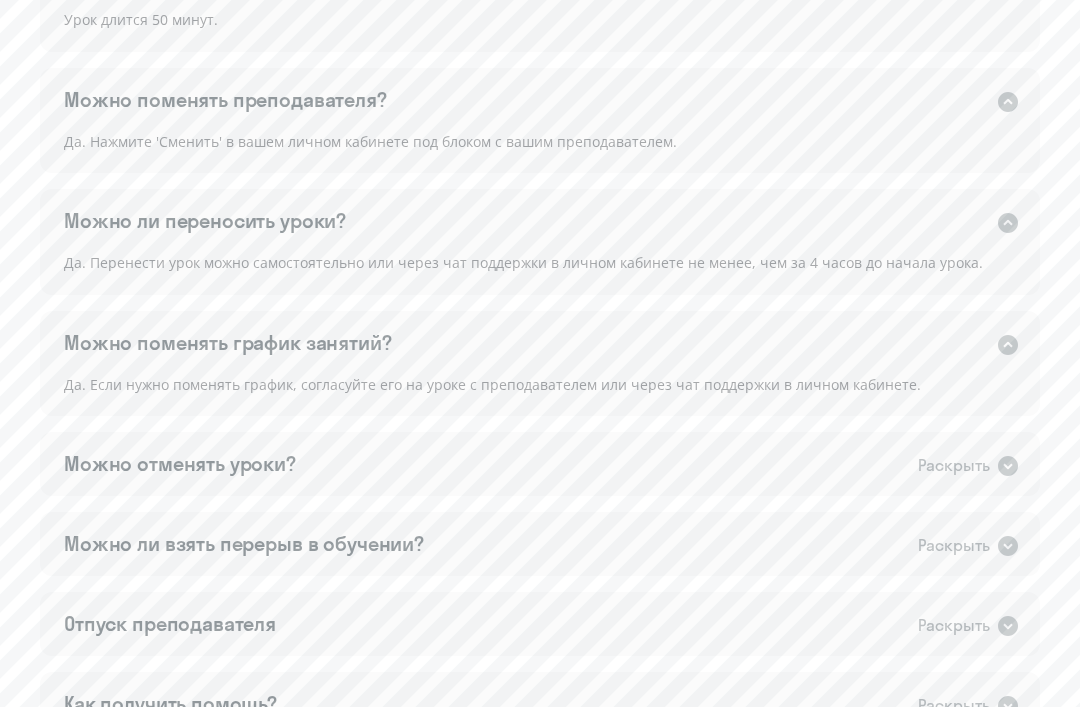 scroll, scrollTop: 2028, scrollLeft: 0, axis: vertical 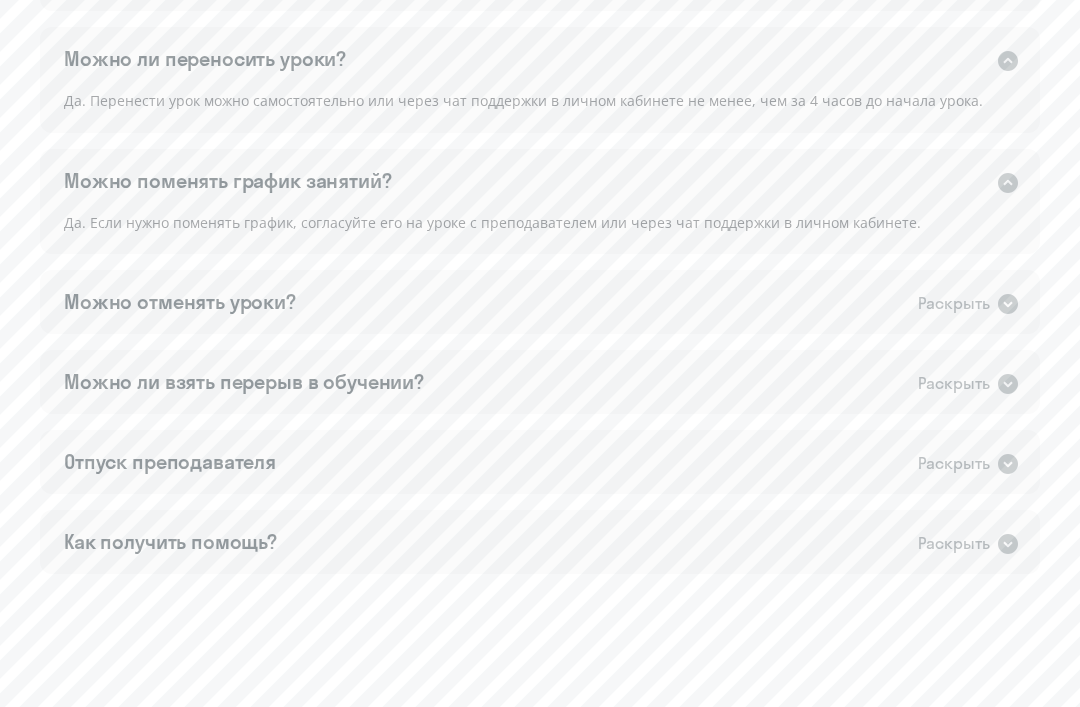 click 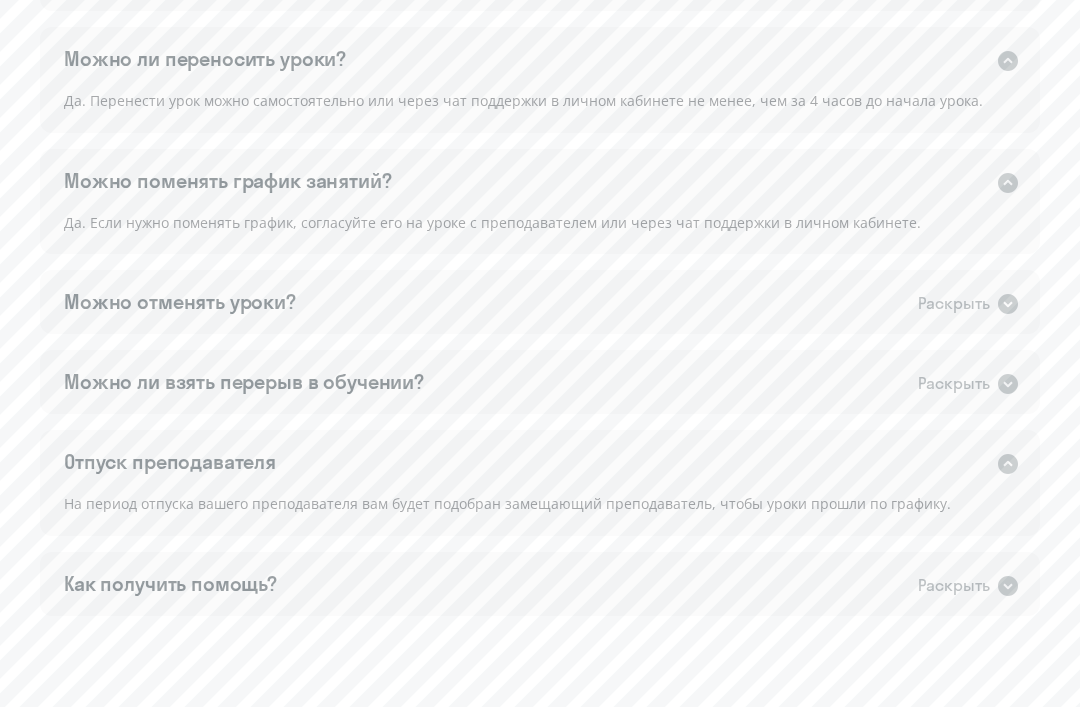 click 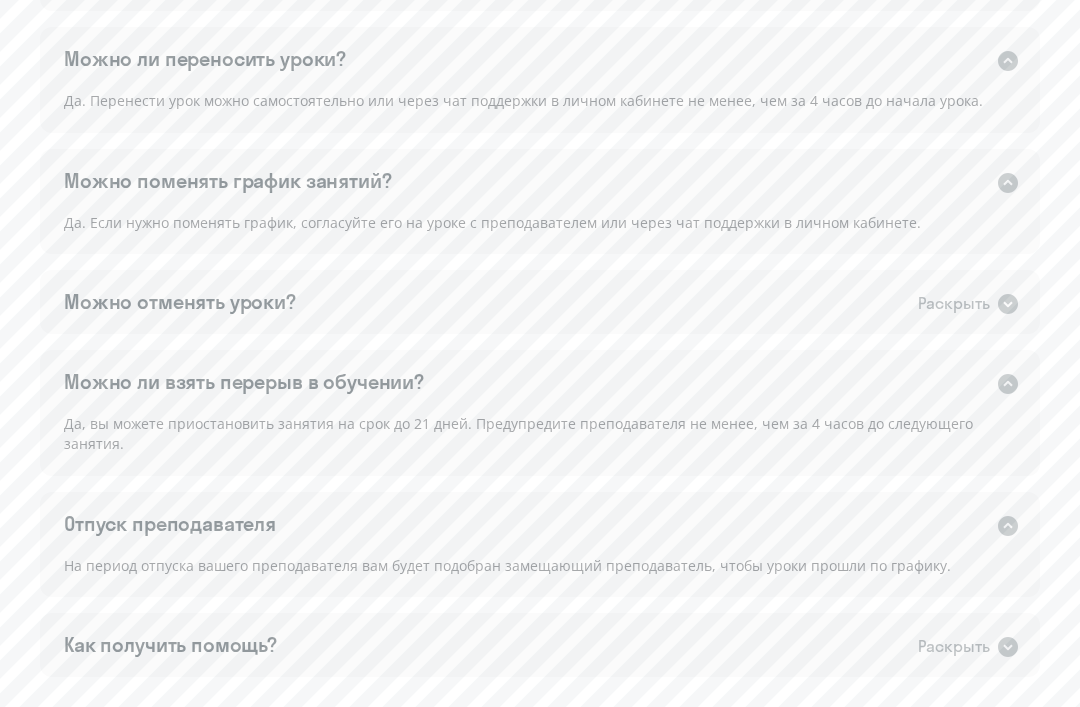 click on "Можно отменять уроки?   Раскрыть" 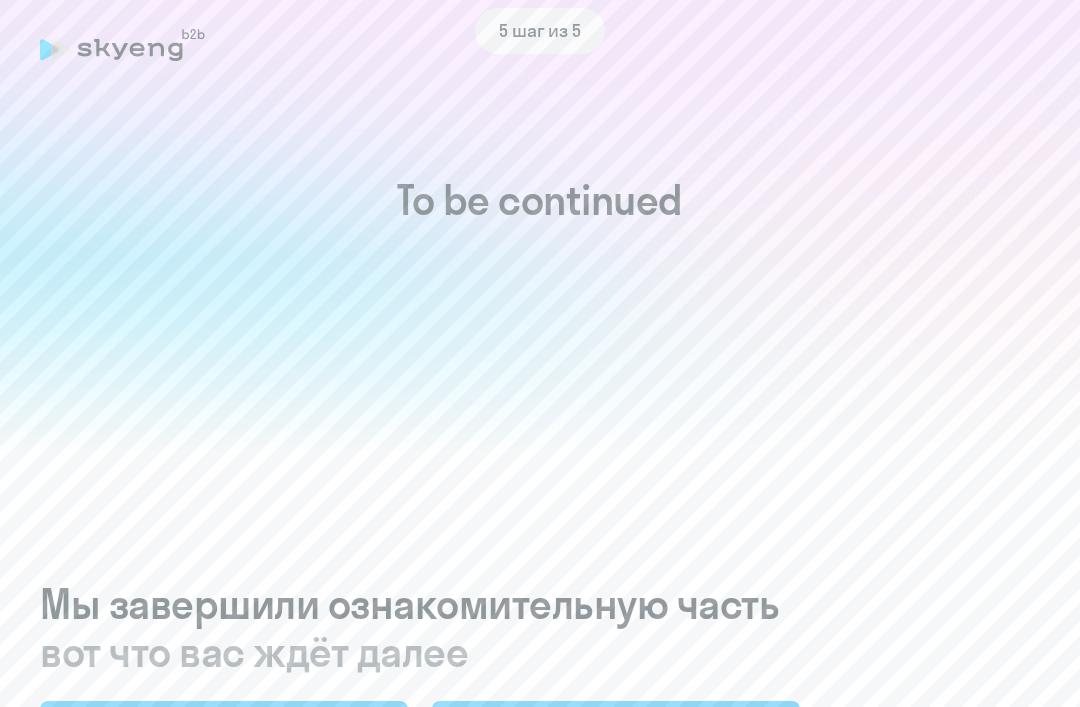 scroll, scrollTop: 0, scrollLeft: 0, axis: both 